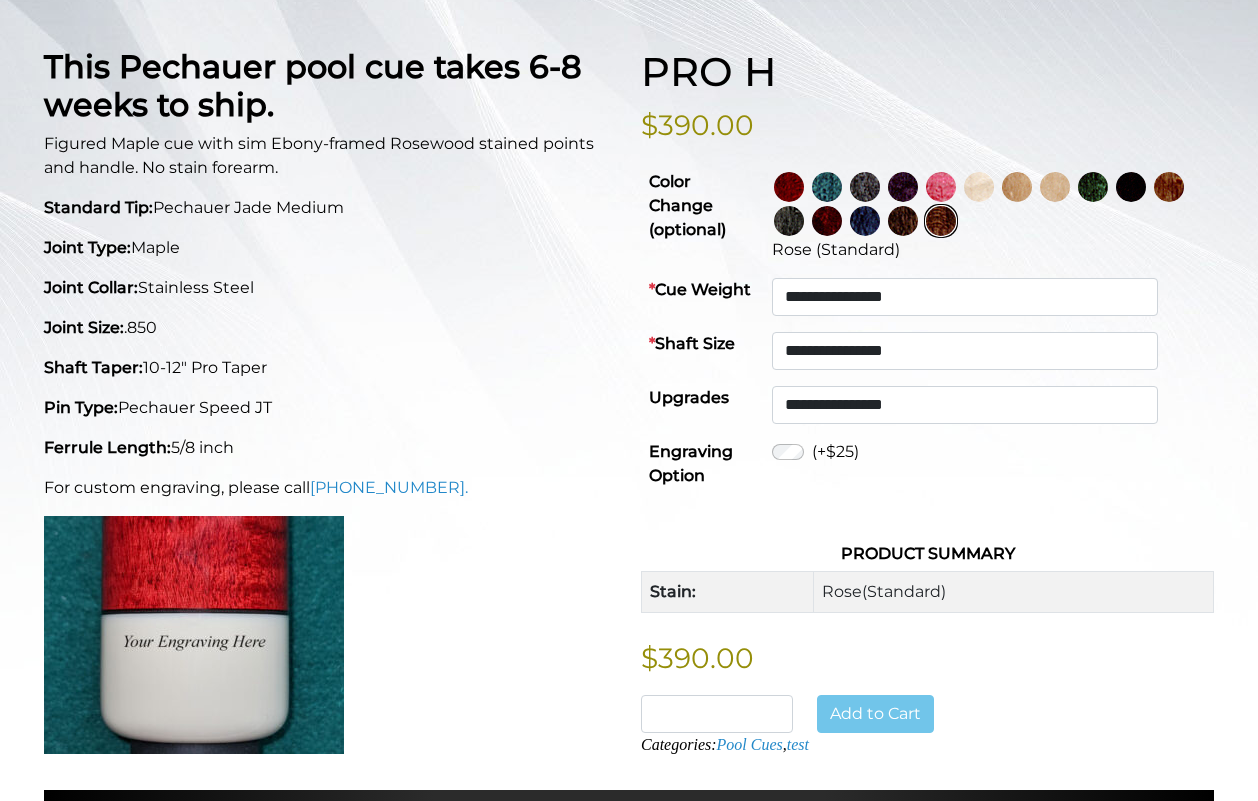 scroll, scrollTop: 408, scrollLeft: 0, axis: vertical 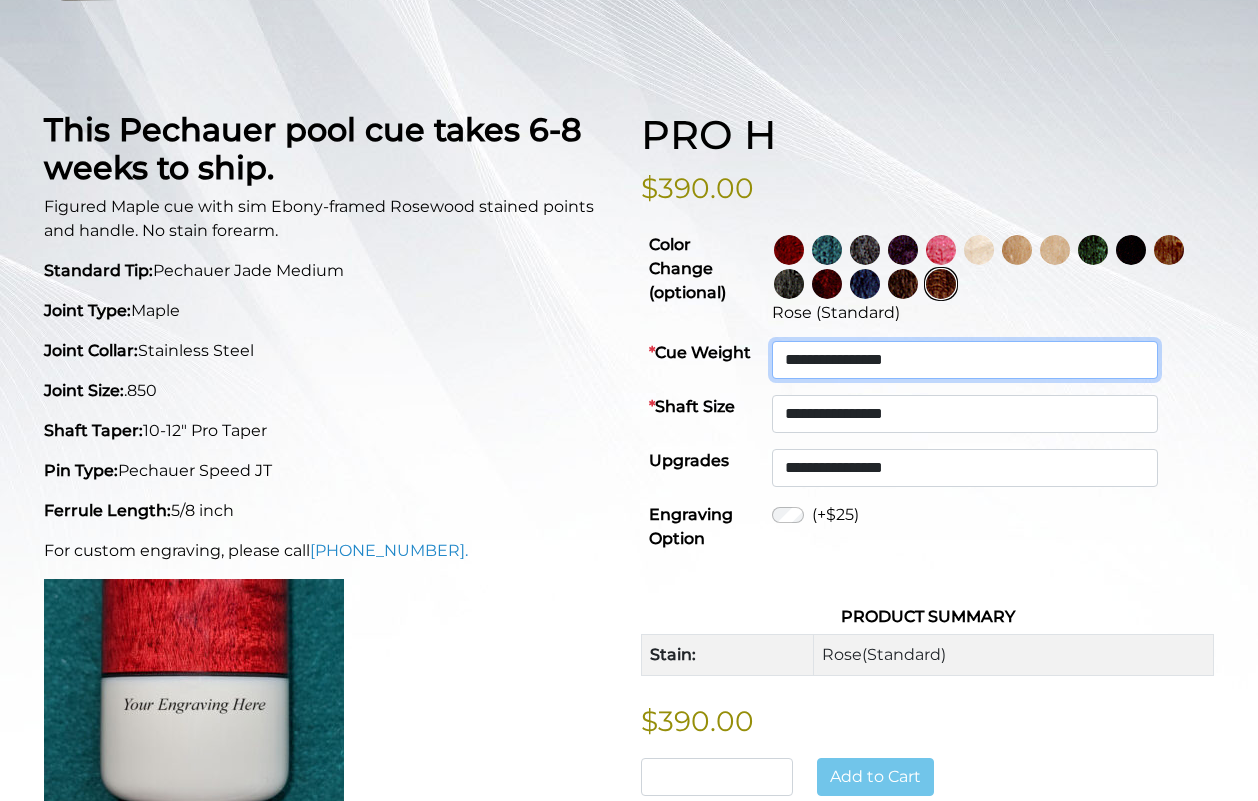 click on "**********" at bounding box center [965, 360] 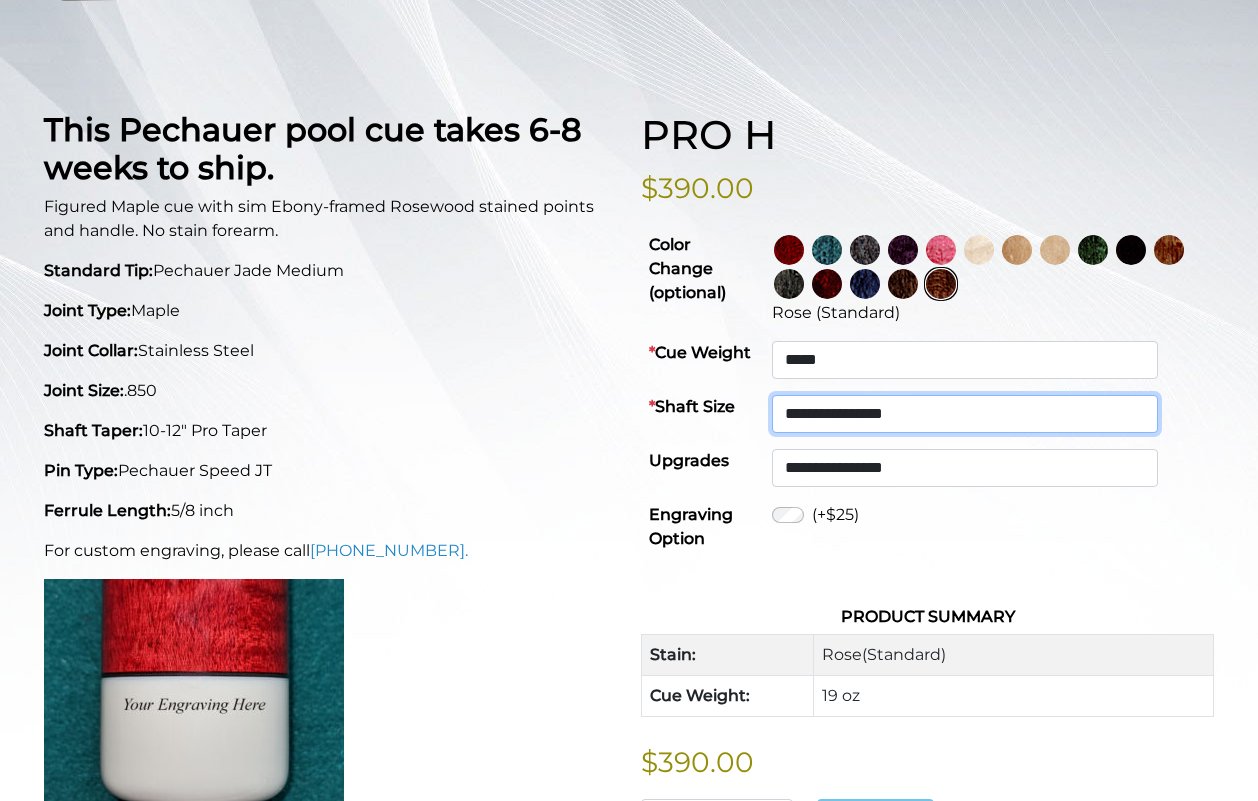 click on "**********" at bounding box center [965, 414] 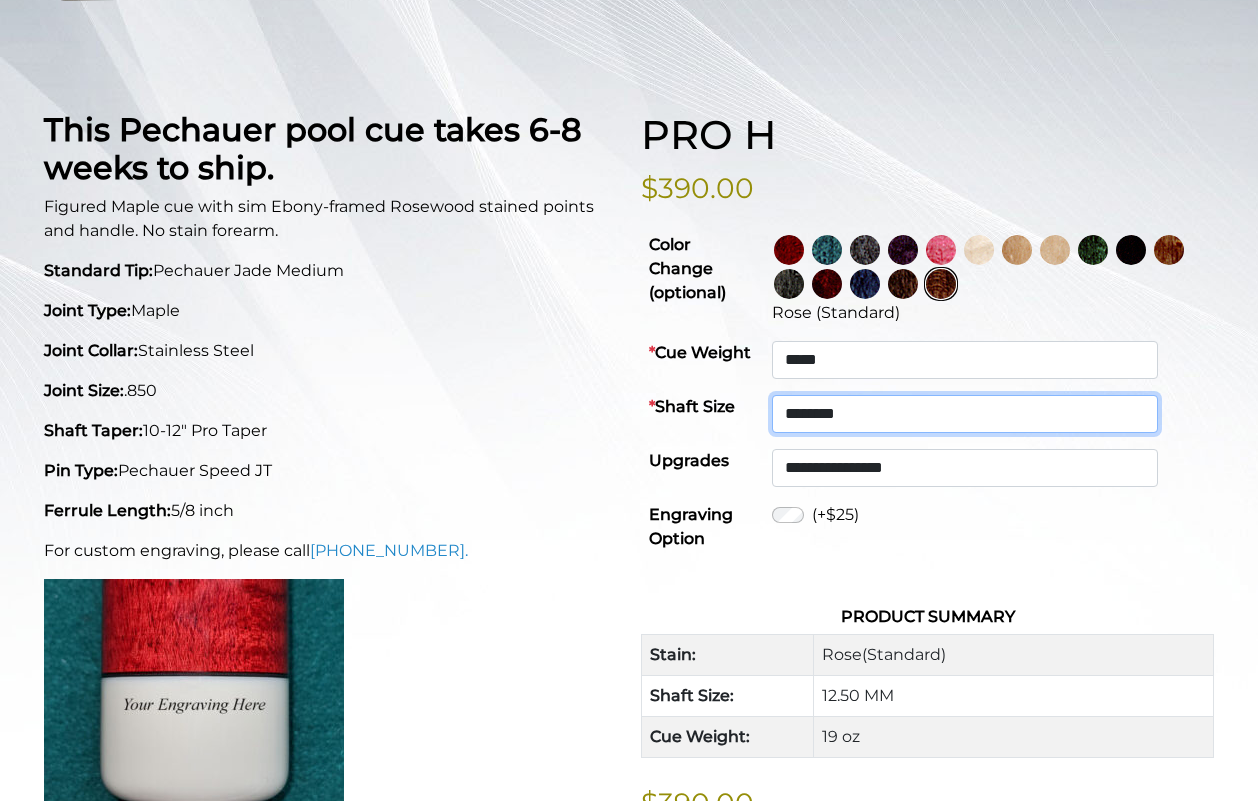click on "**********" at bounding box center (965, 414) 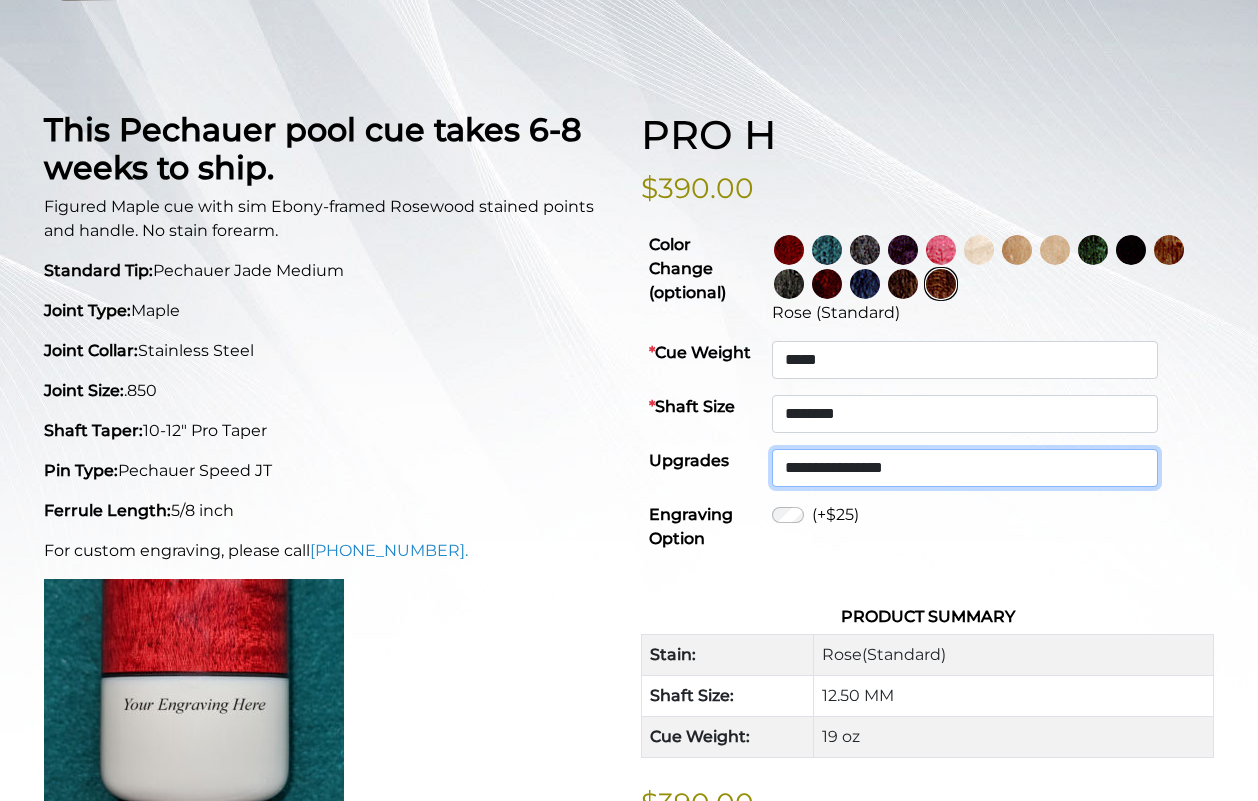 click on "**********" at bounding box center [965, 468] 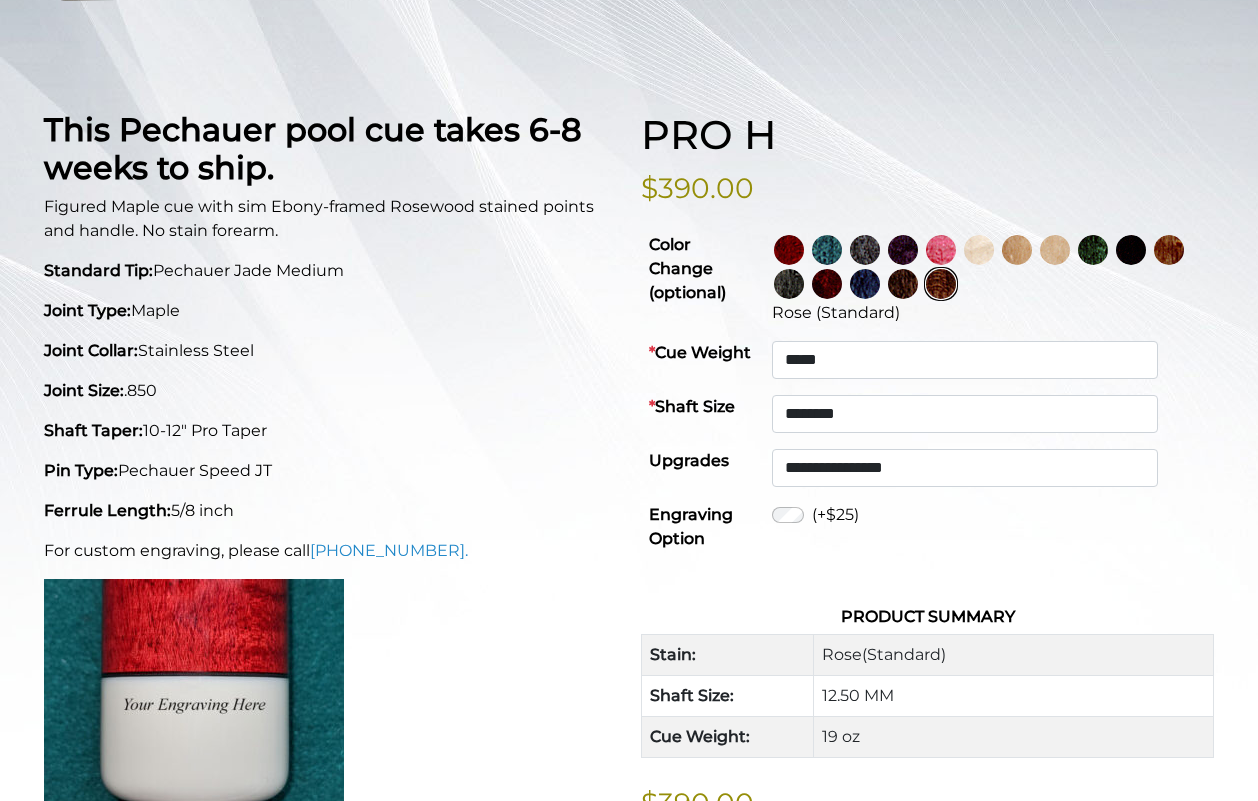 click on "Shaft Taper:  10-12" Pro Taper" at bounding box center (330, 431) 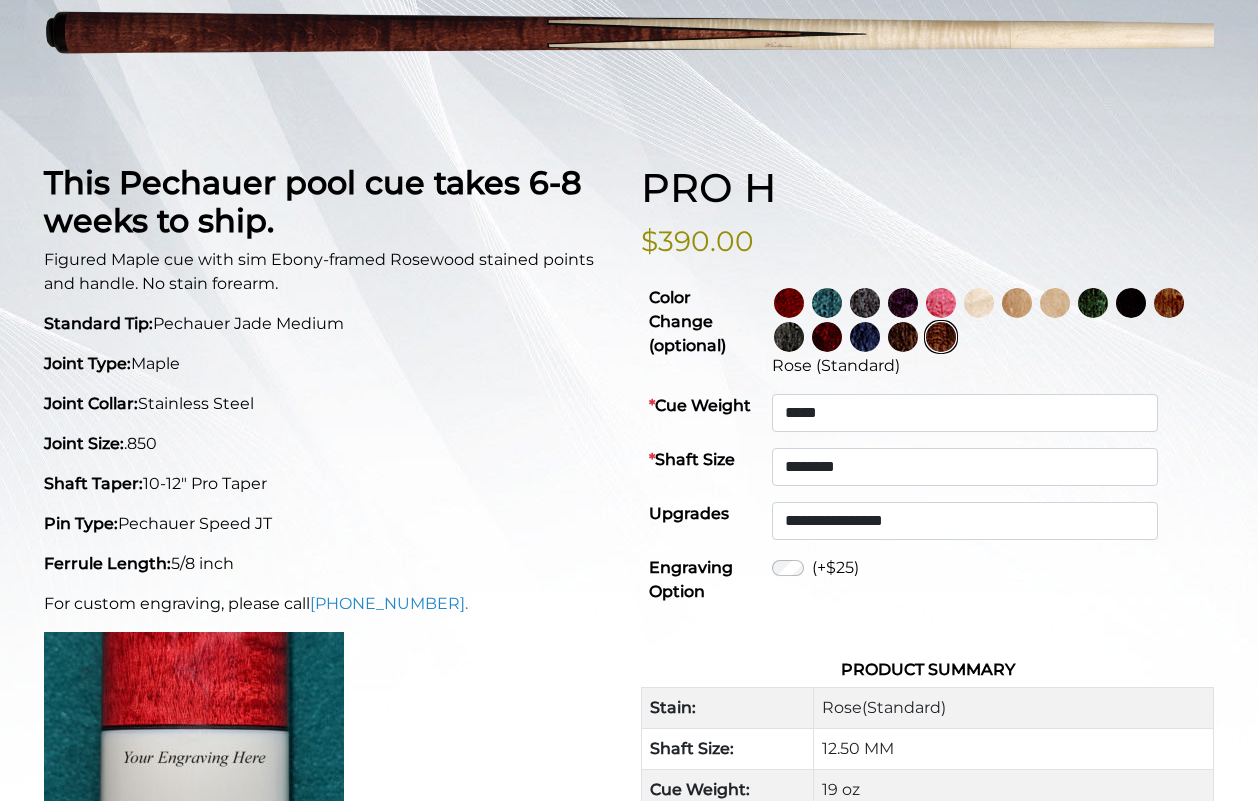 scroll, scrollTop: 306, scrollLeft: 0, axis: vertical 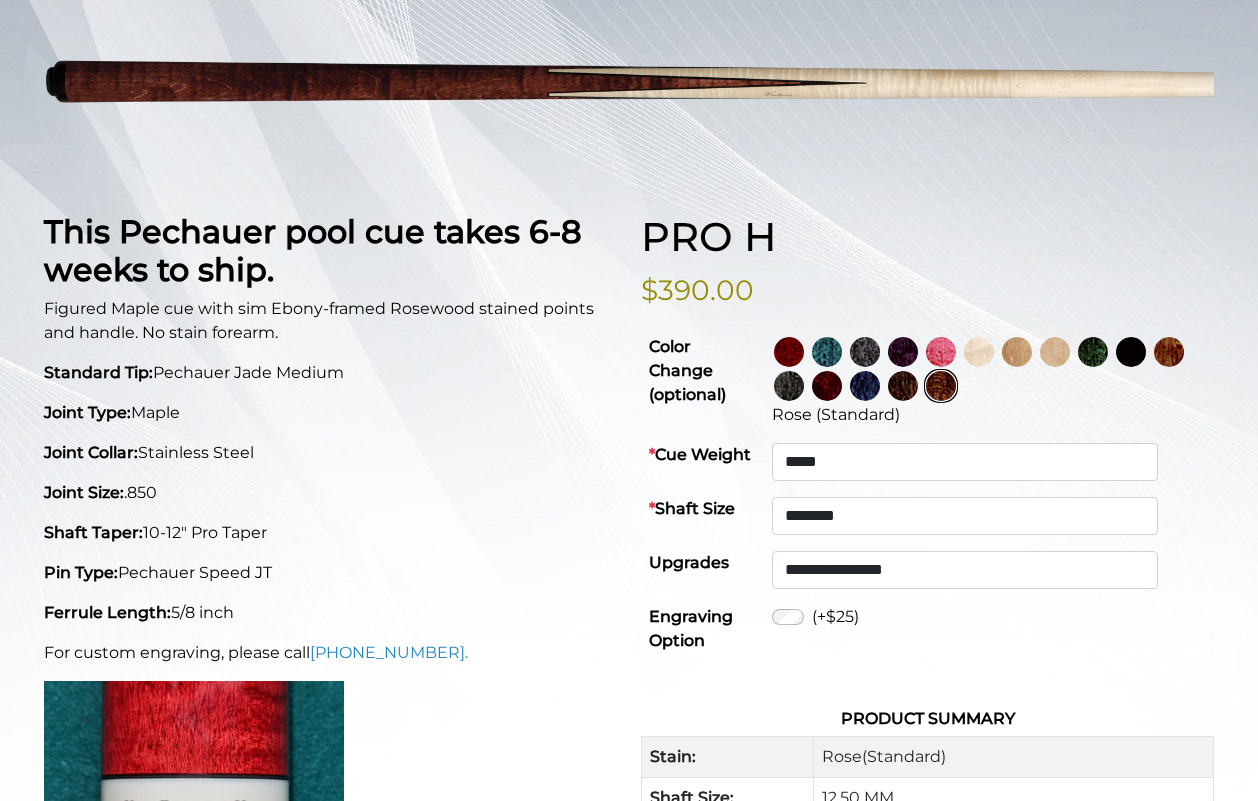 click at bounding box center (789, 352) 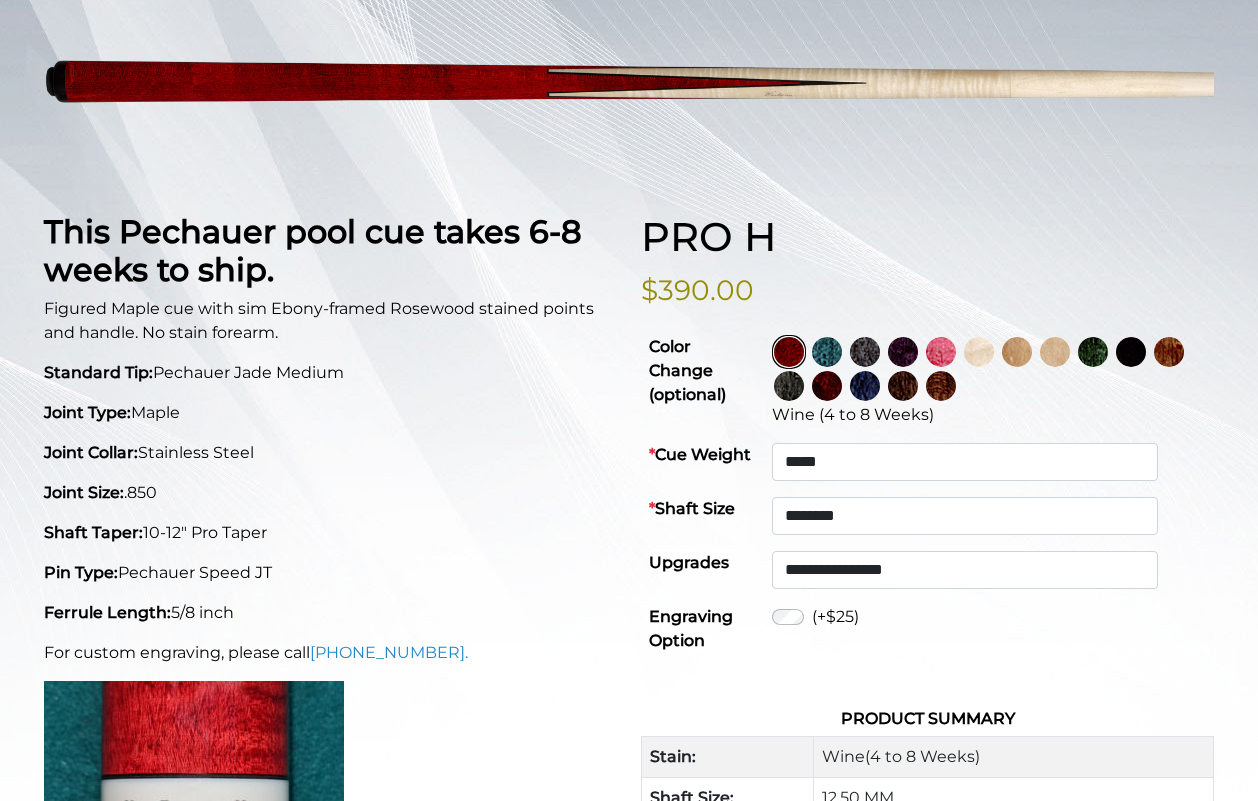 click at bounding box center (1169, 352) 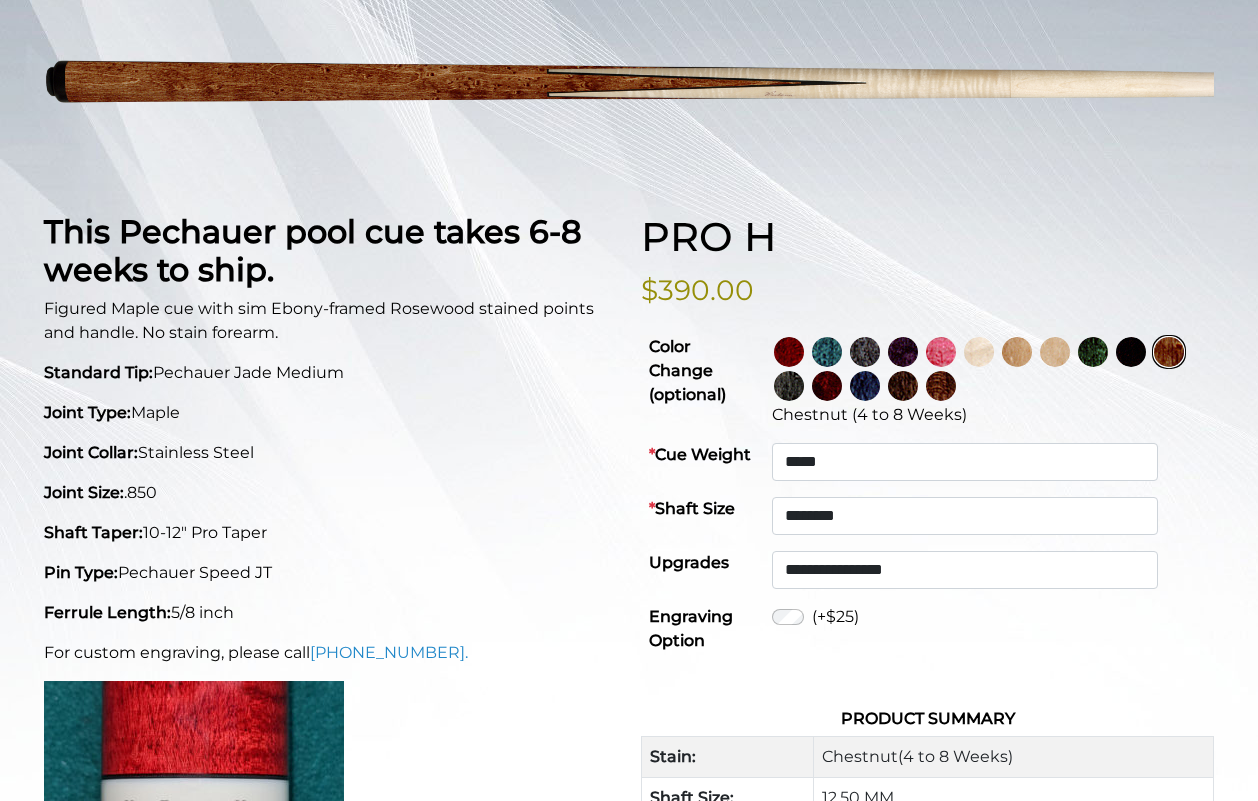 click at bounding box center [827, 386] 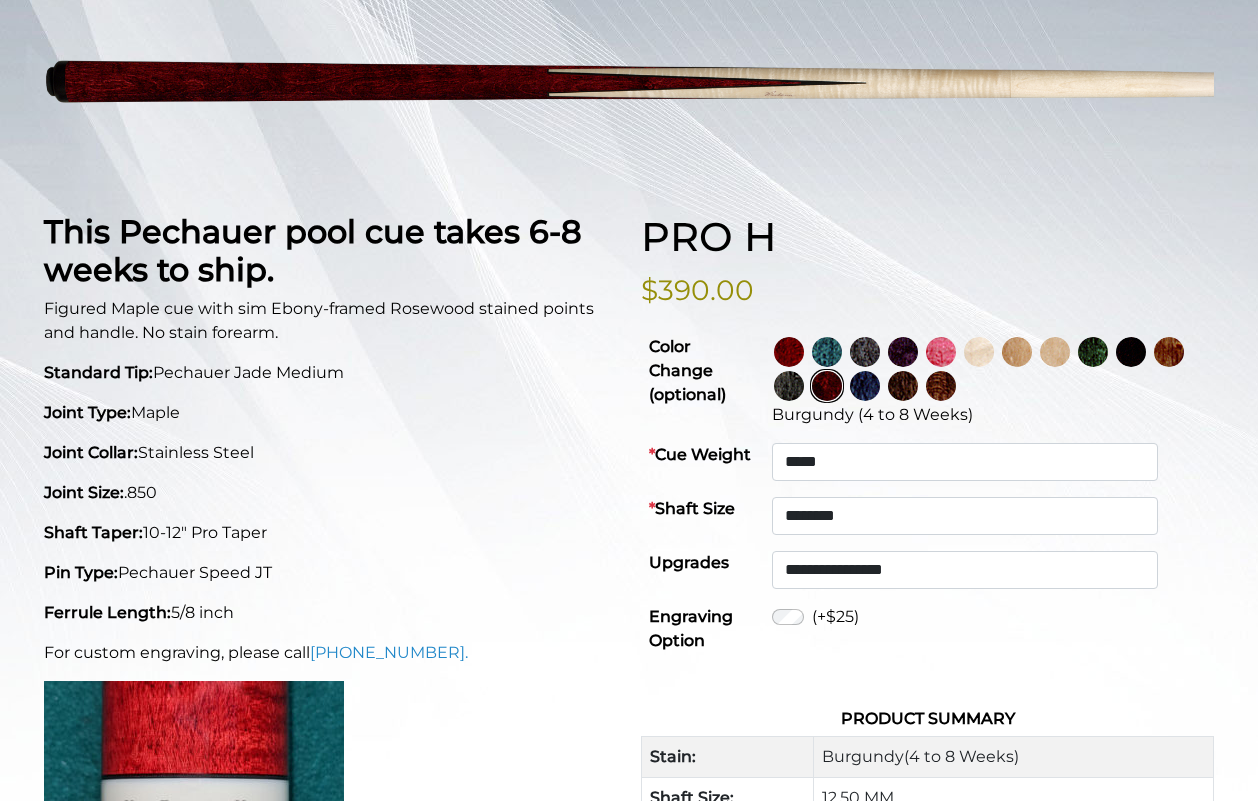 click at bounding box center [941, 386] 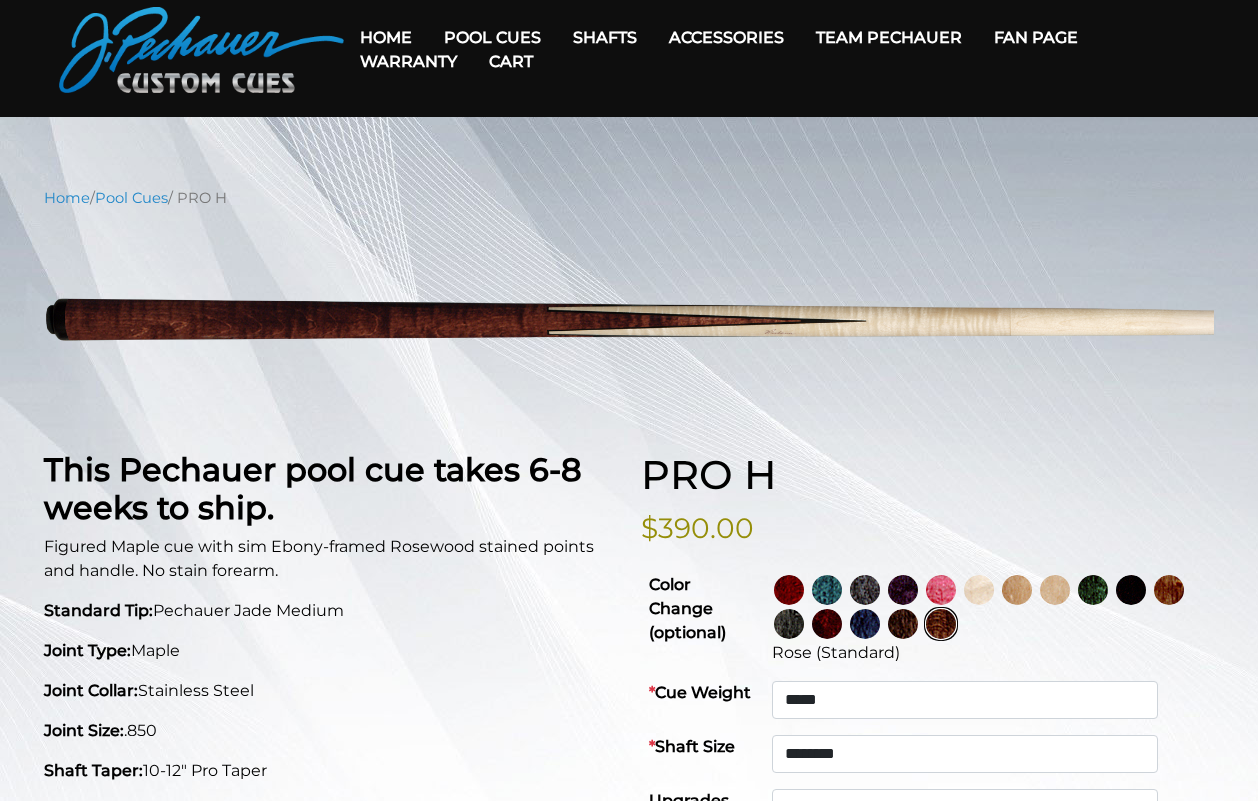scroll, scrollTop: 0, scrollLeft: 0, axis: both 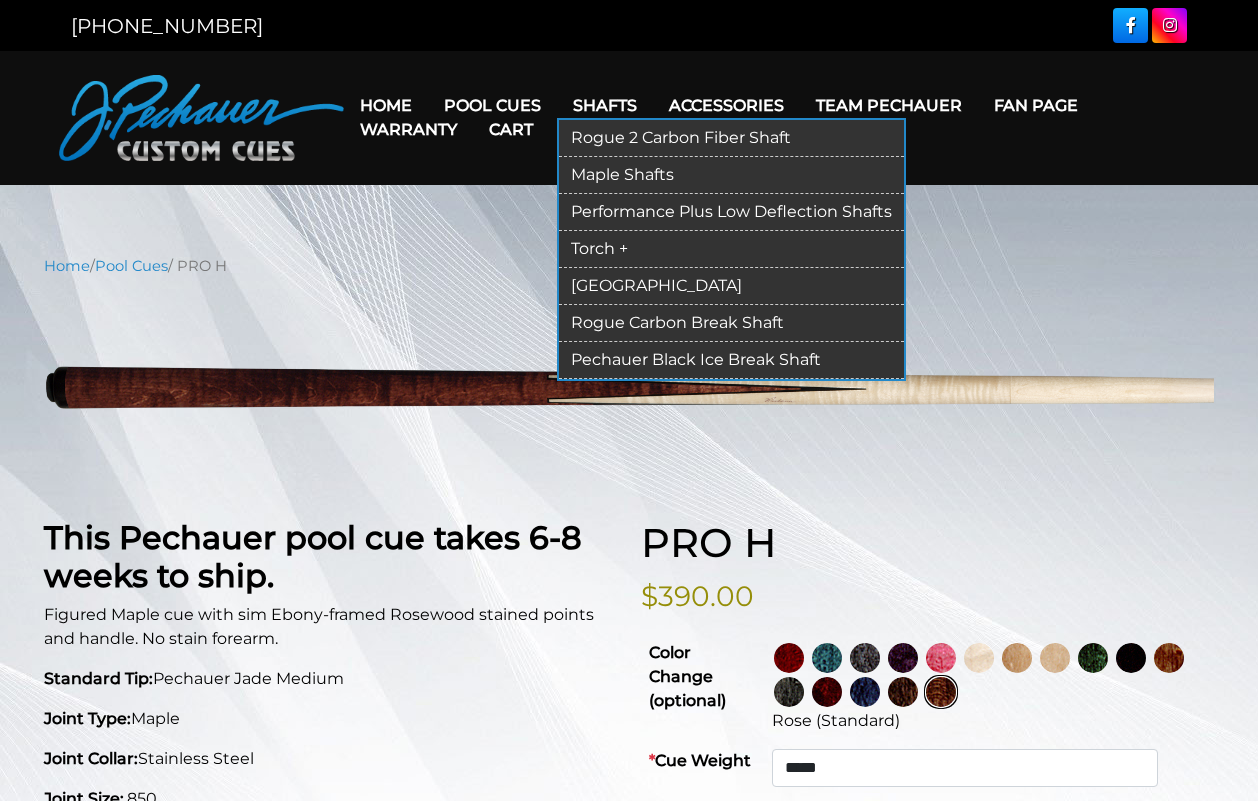 click on "[GEOGRAPHIC_DATA]" at bounding box center (731, 286) 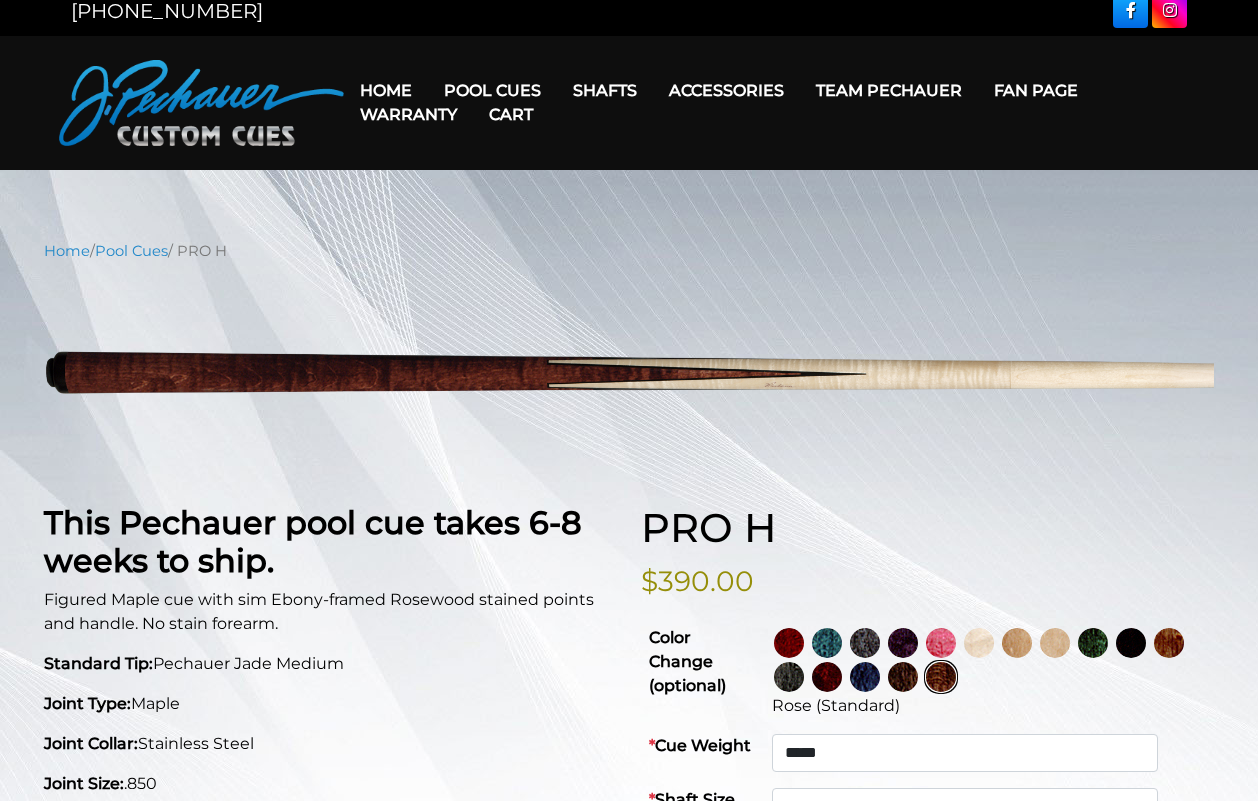 scroll, scrollTop: 0, scrollLeft: 0, axis: both 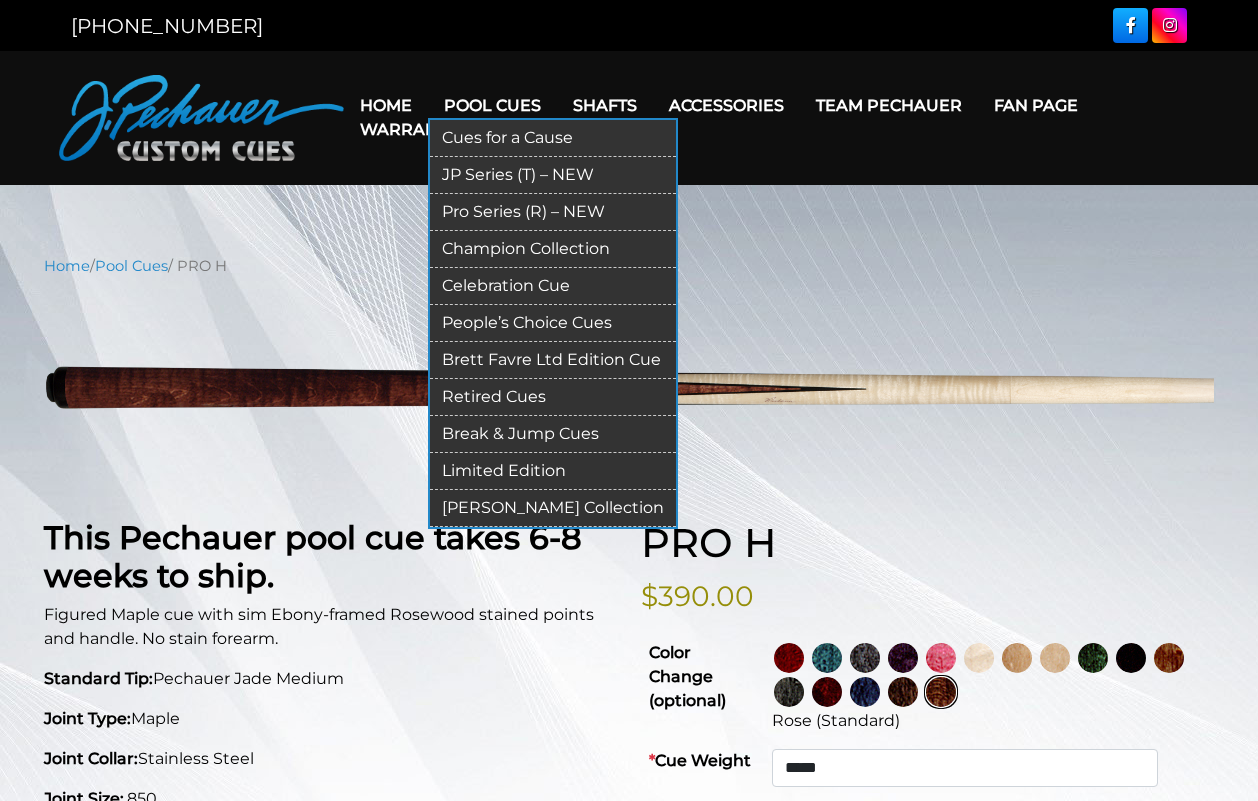 click on "JP Series (T) – NEW" at bounding box center [553, 175] 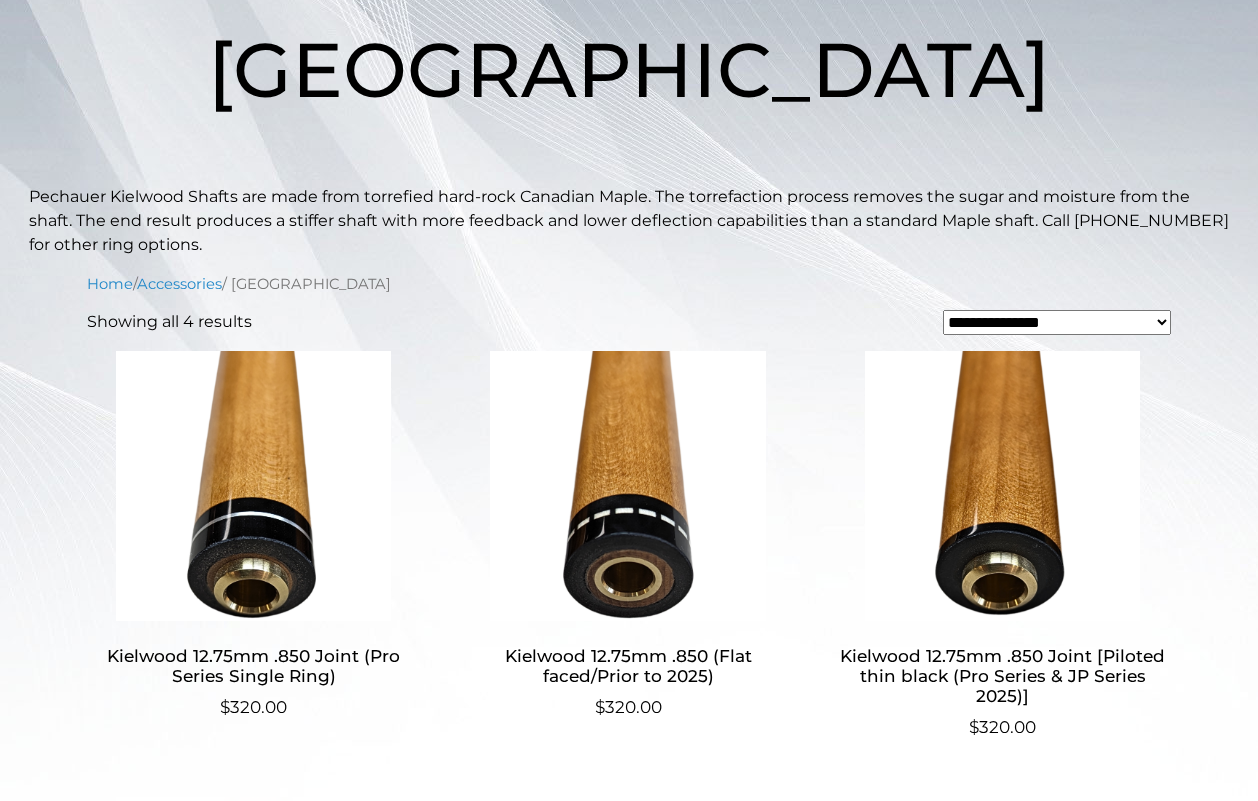 scroll, scrollTop: 714, scrollLeft: 0, axis: vertical 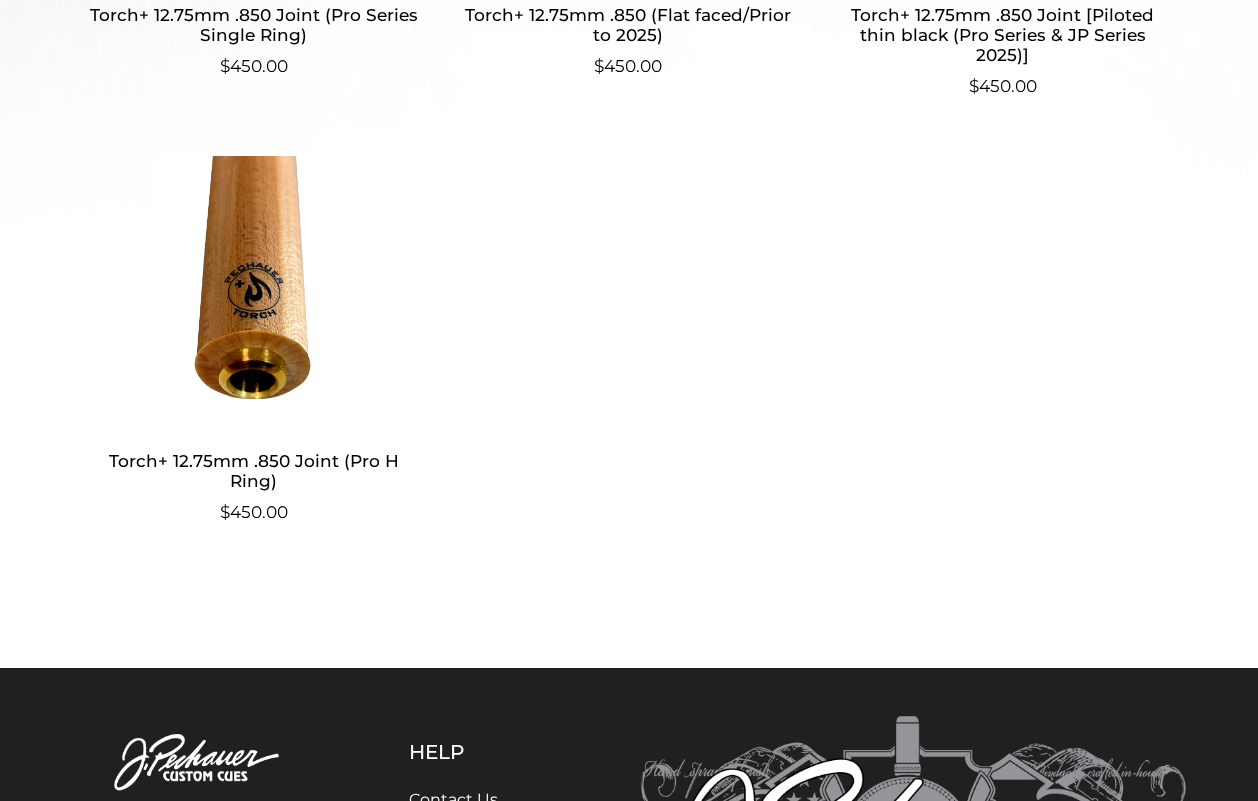click at bounding box center [253, 291] 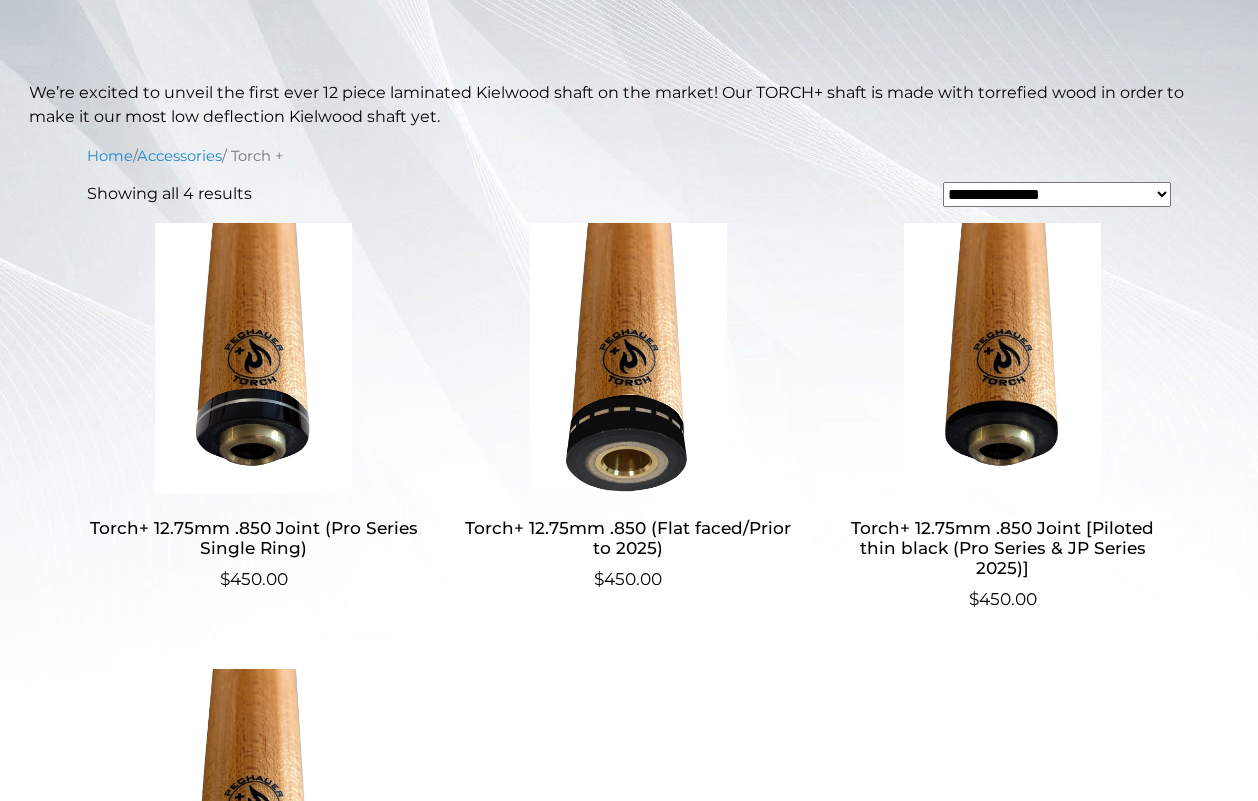 scroll, scrollTop: 306, scrollLeft: 0, axis: vertical 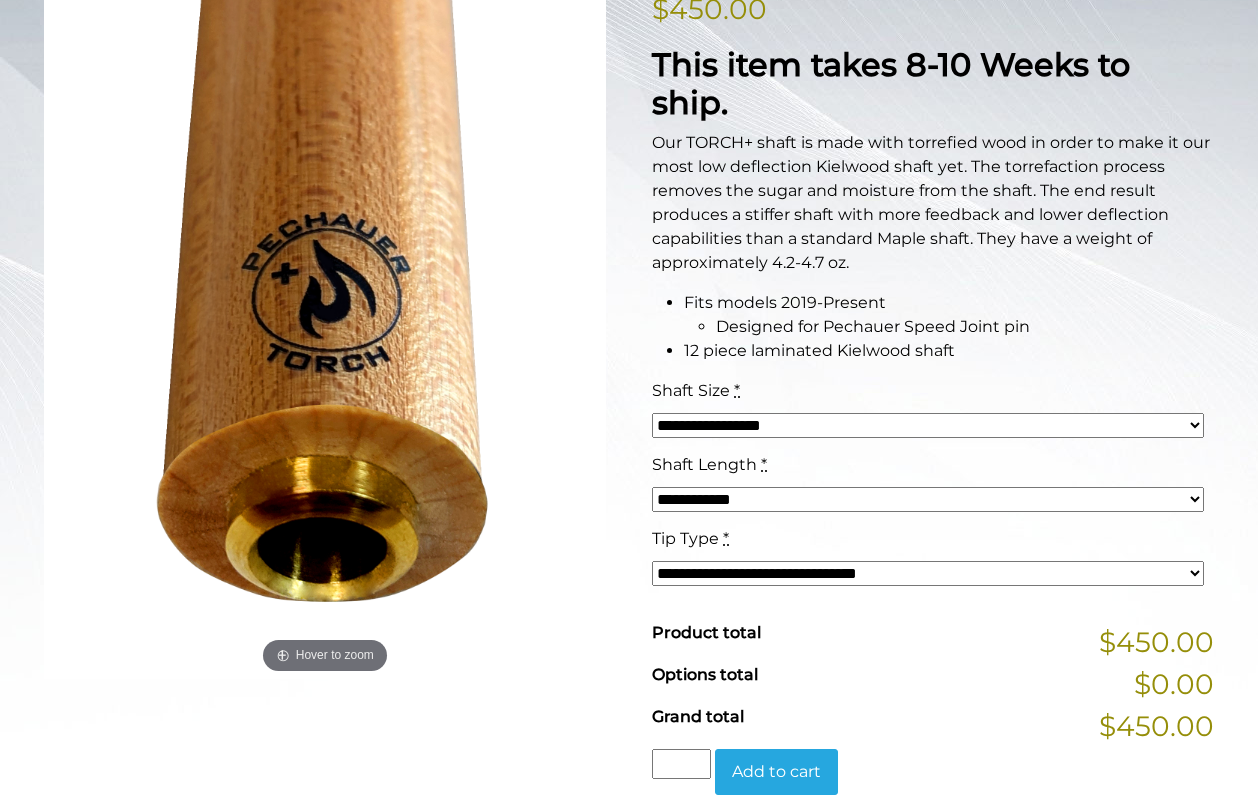 click on "**********" at bounding box center [928, 425] 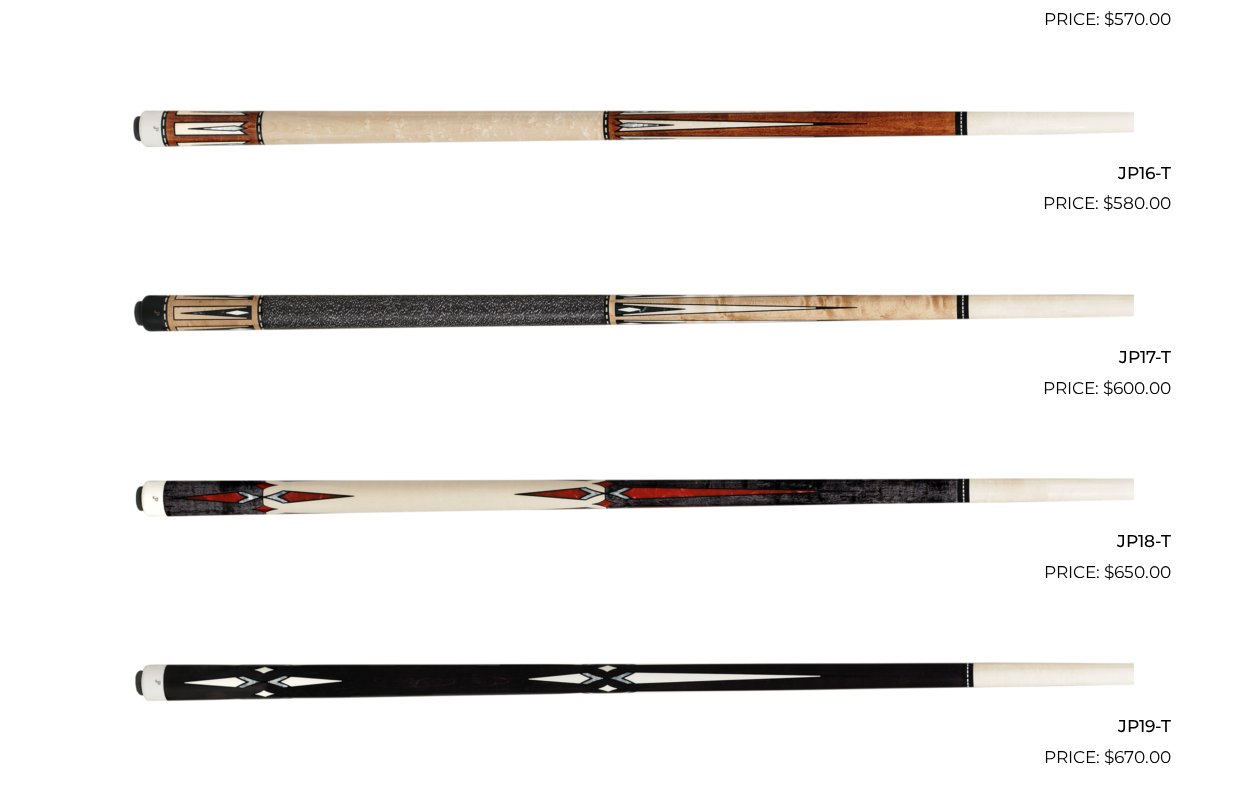 scroll, scrollTop: 3366, scrollLeft: 0, axis: vertical 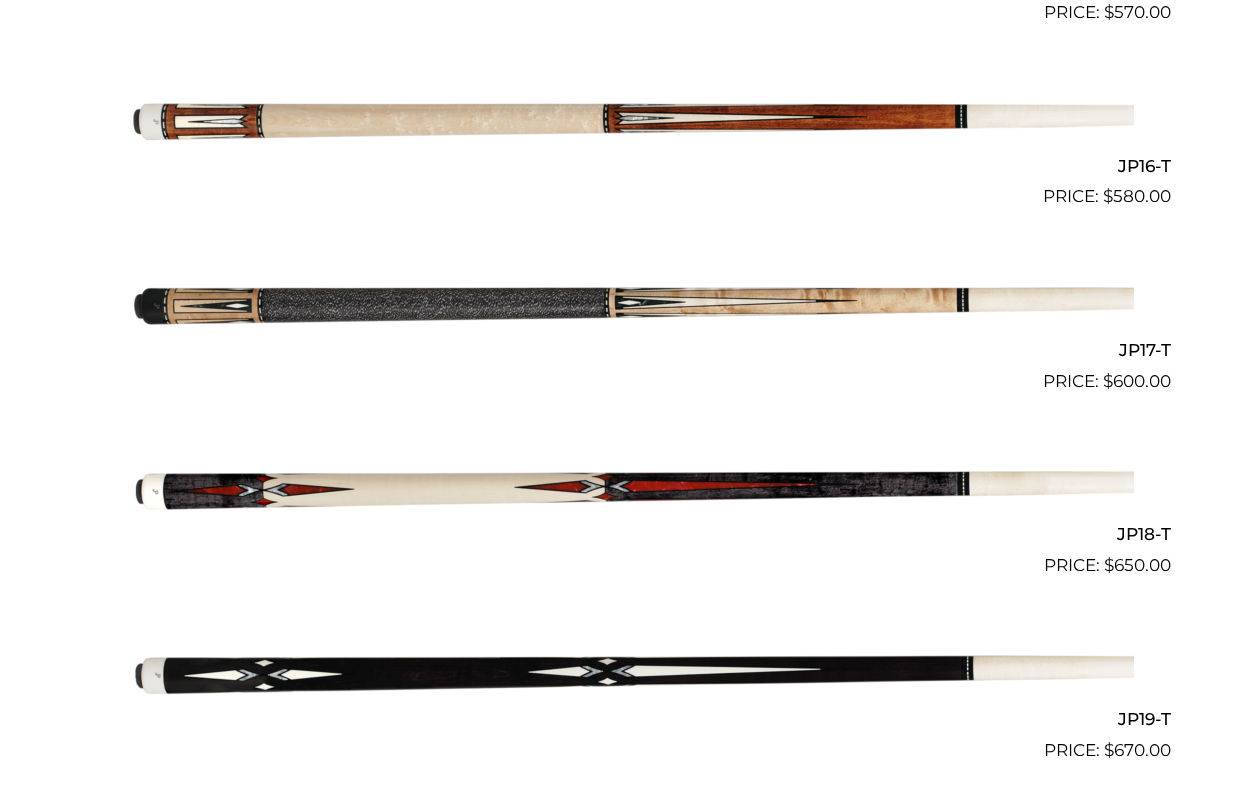 click at bounding box center [629, 118] 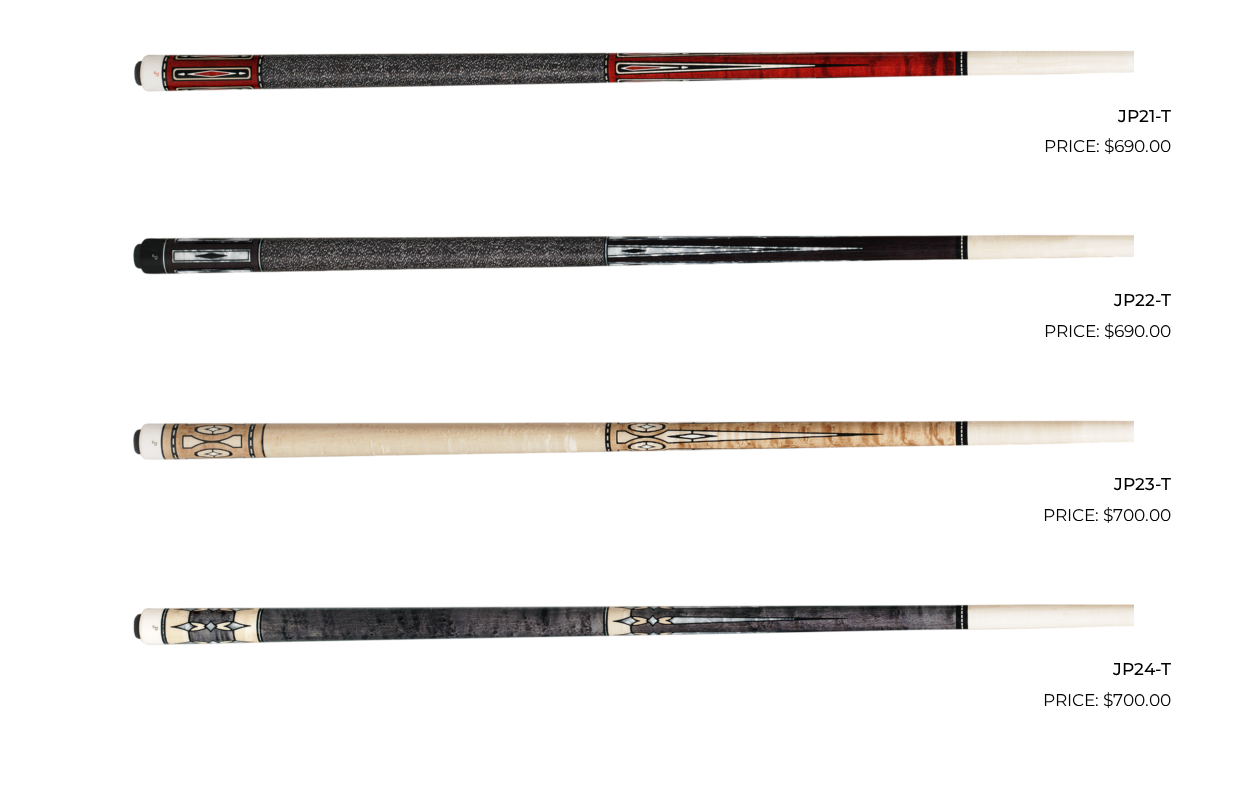 scroll, scrollTop: 4488, scrollLeft: 0, axis: vertical 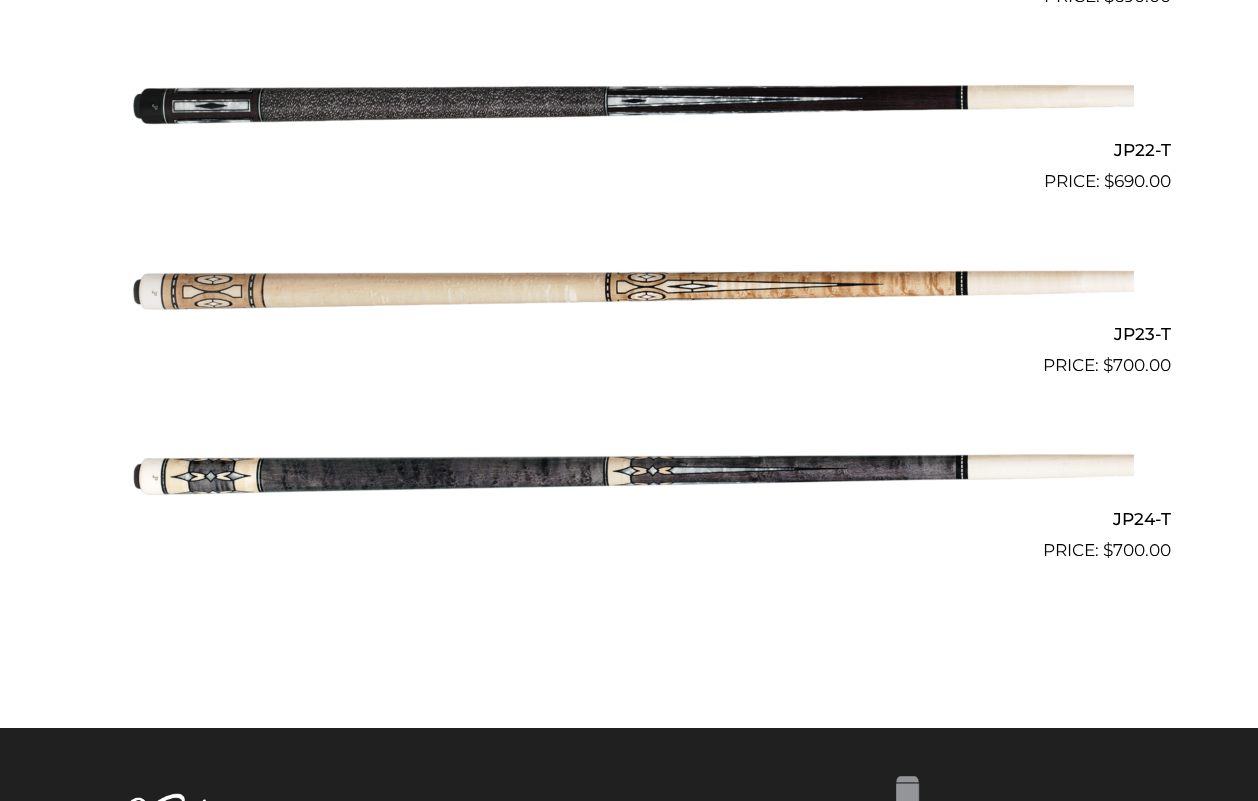 click at bounding box center (629, 287) 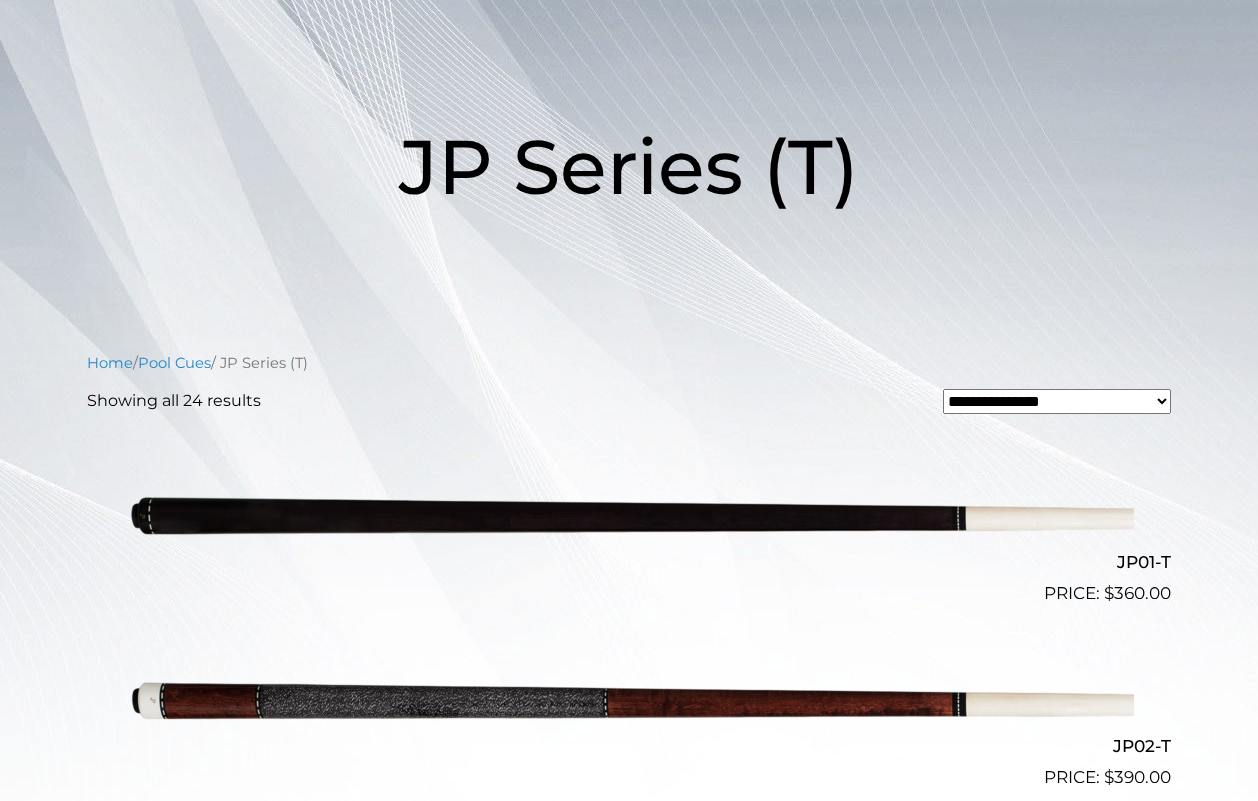 scroll, scrollTop: 0, scrollLeft: 0, axis: both 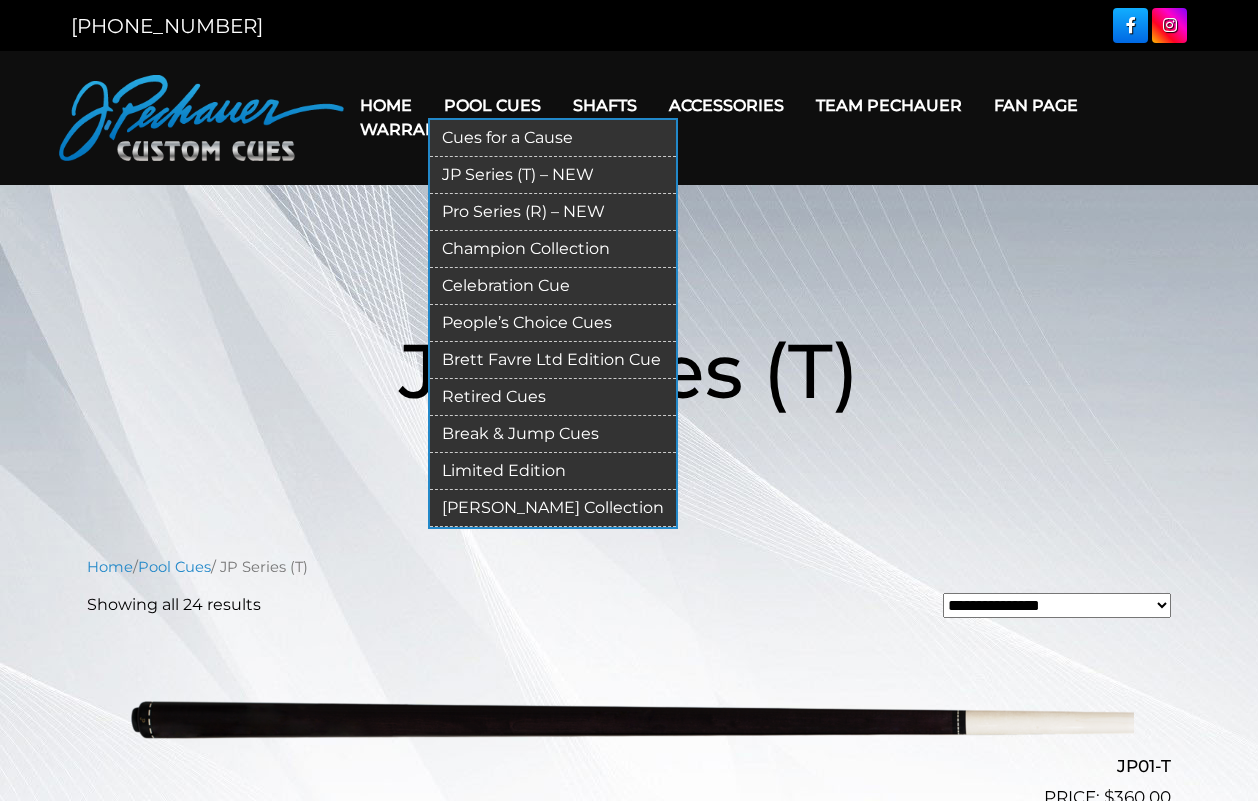 click on "Pro Series (R) – NEW" at bounding box center (553, 212) 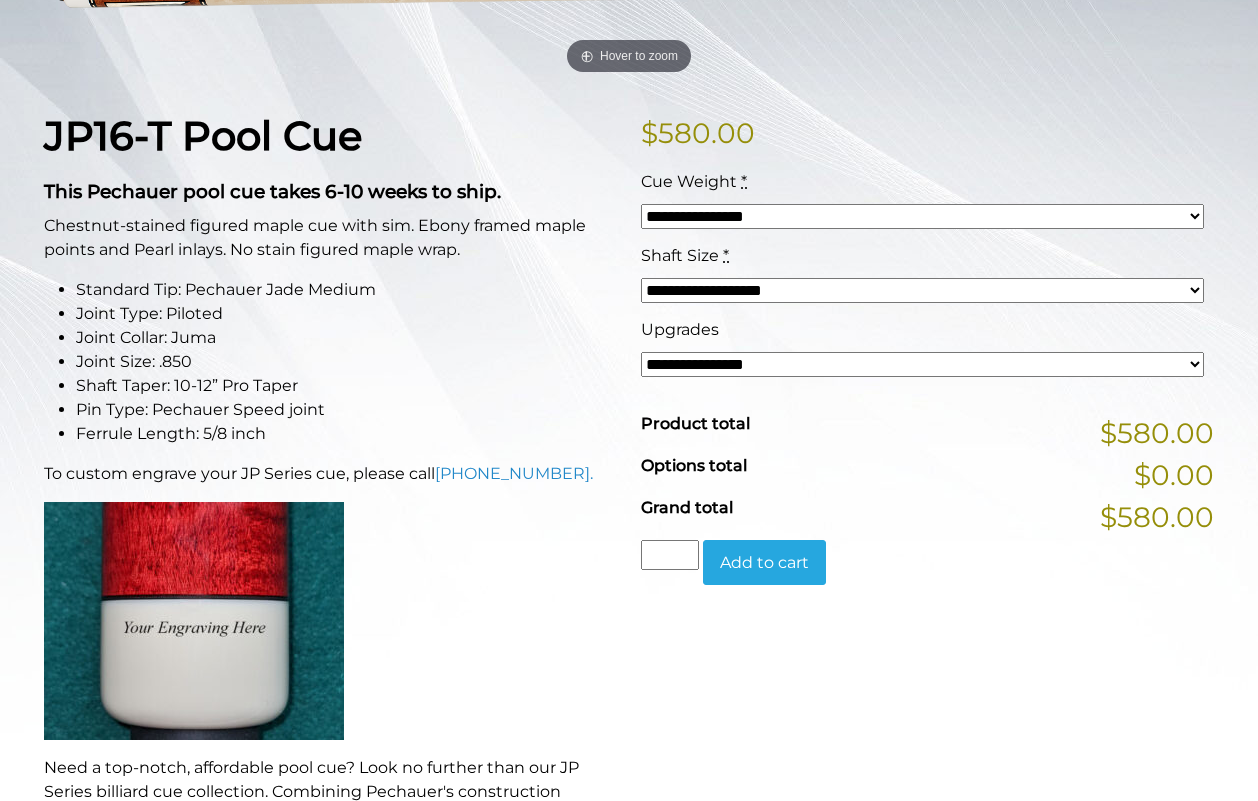 scroll, scrollTop: 306, scrollLeft: 0, axis: vertical 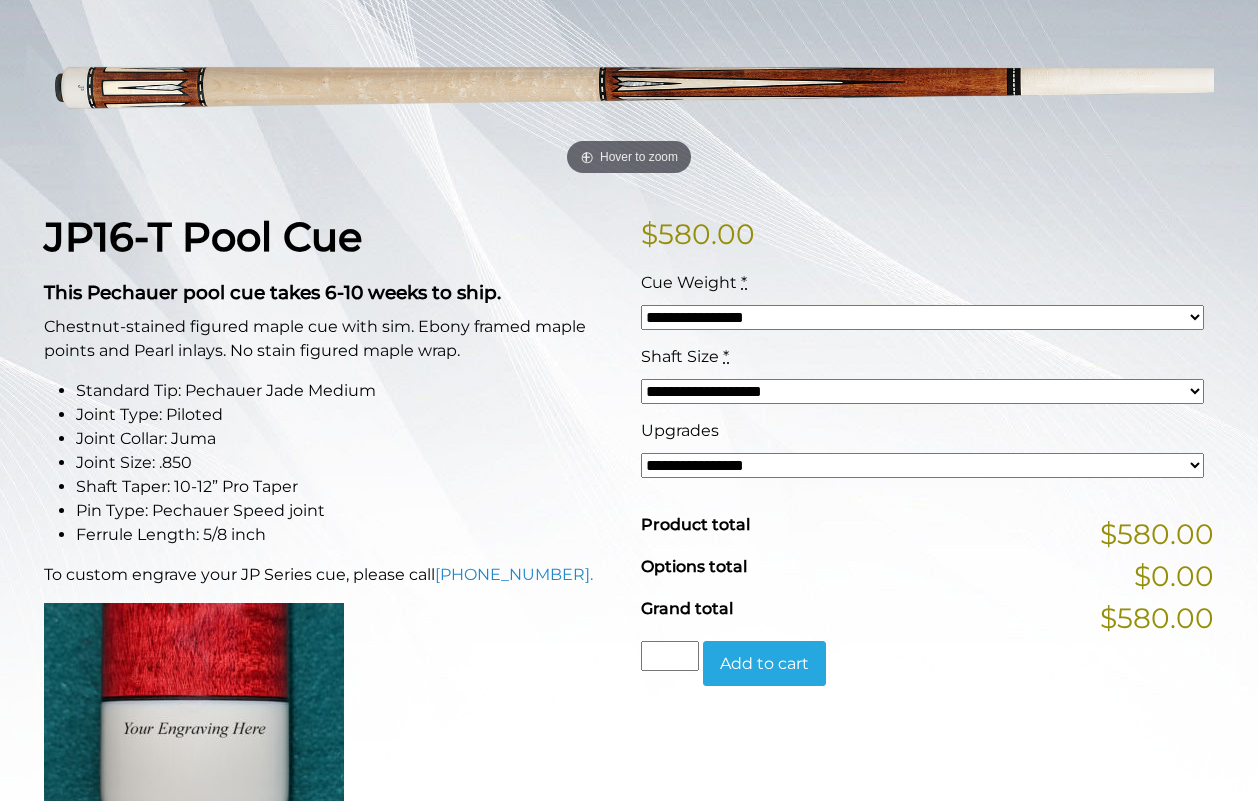click on "**********" at bounding box center (922, 391) 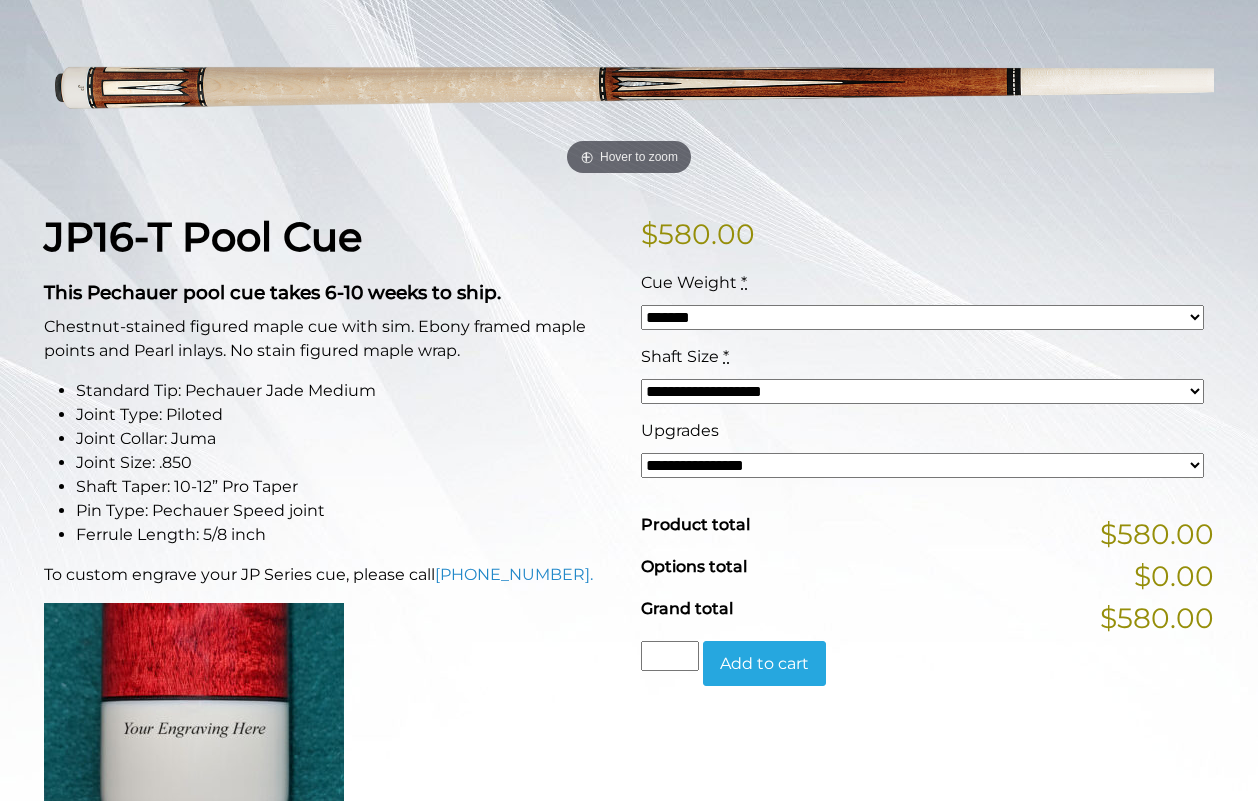 click on "*****" at bounding box center (0, 0) 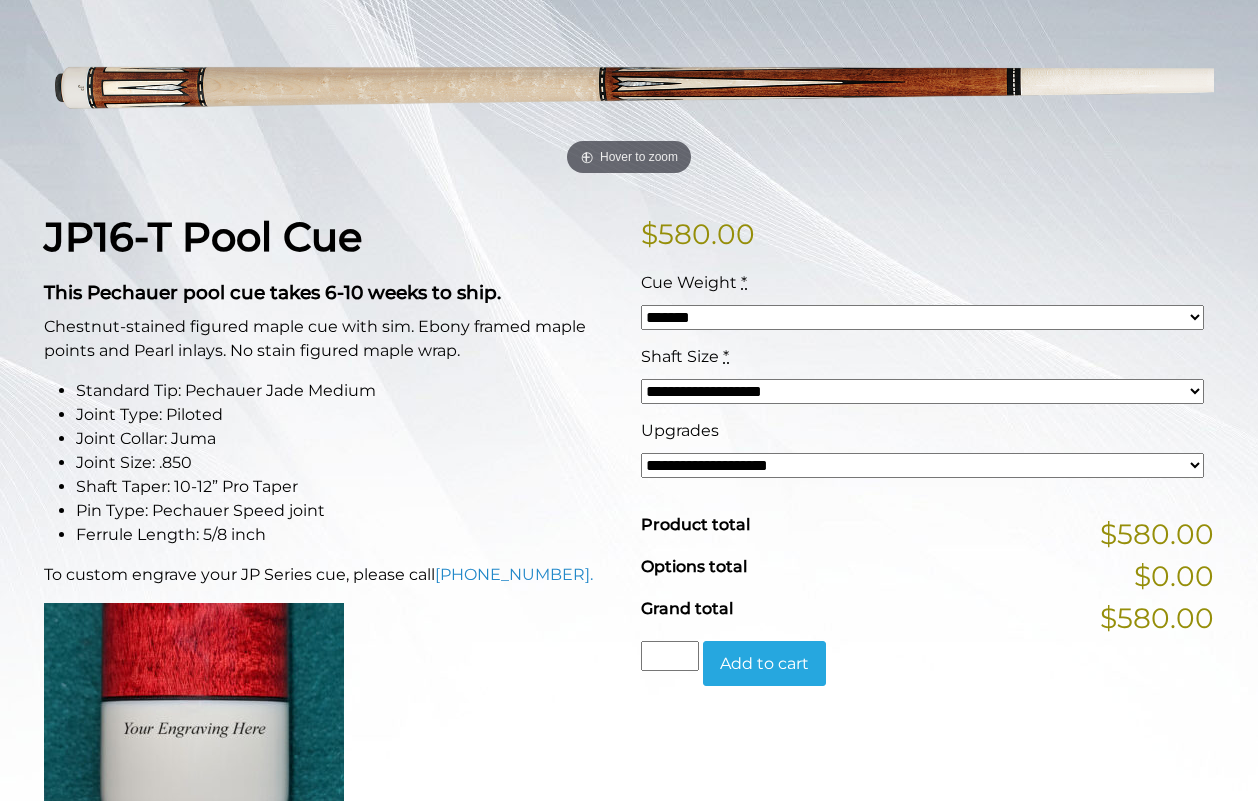 click on "**********" at bounding box center (0, 0) 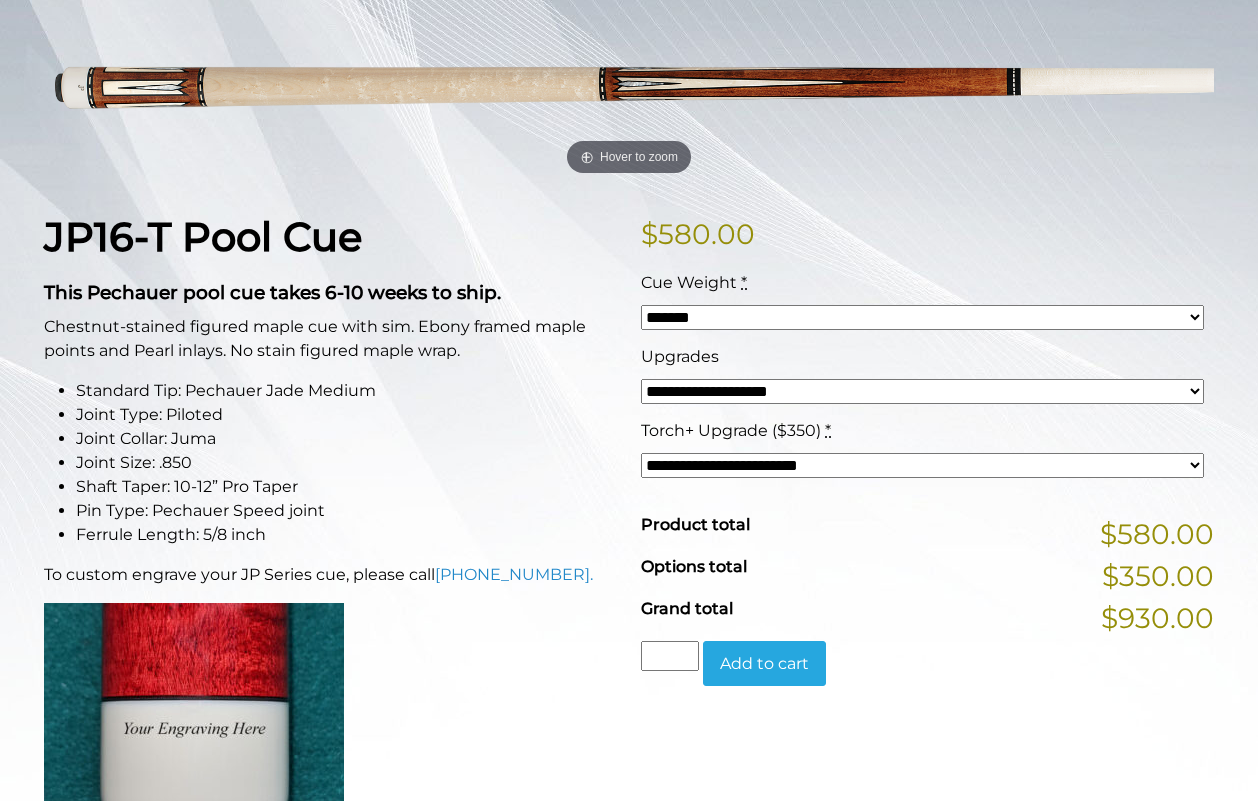 select on "*****" 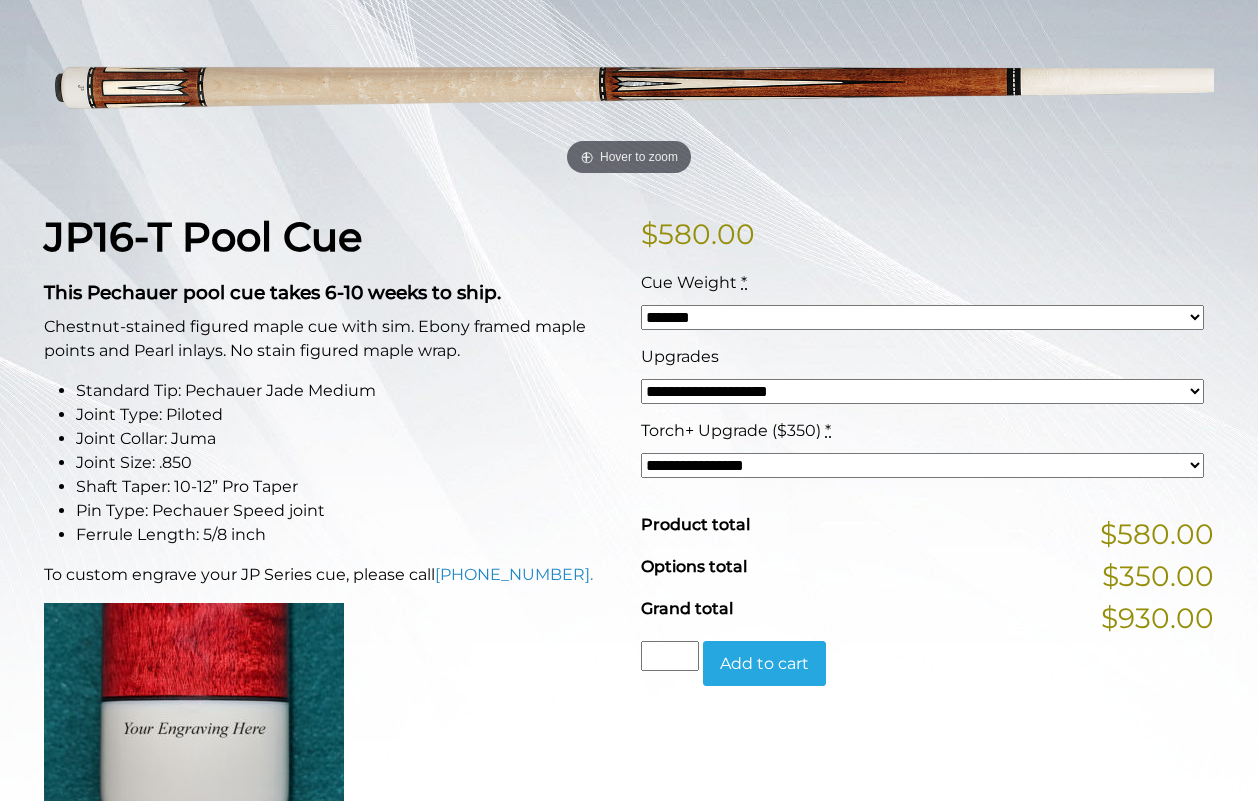 click on "**********" at bounding box center [0, 0] 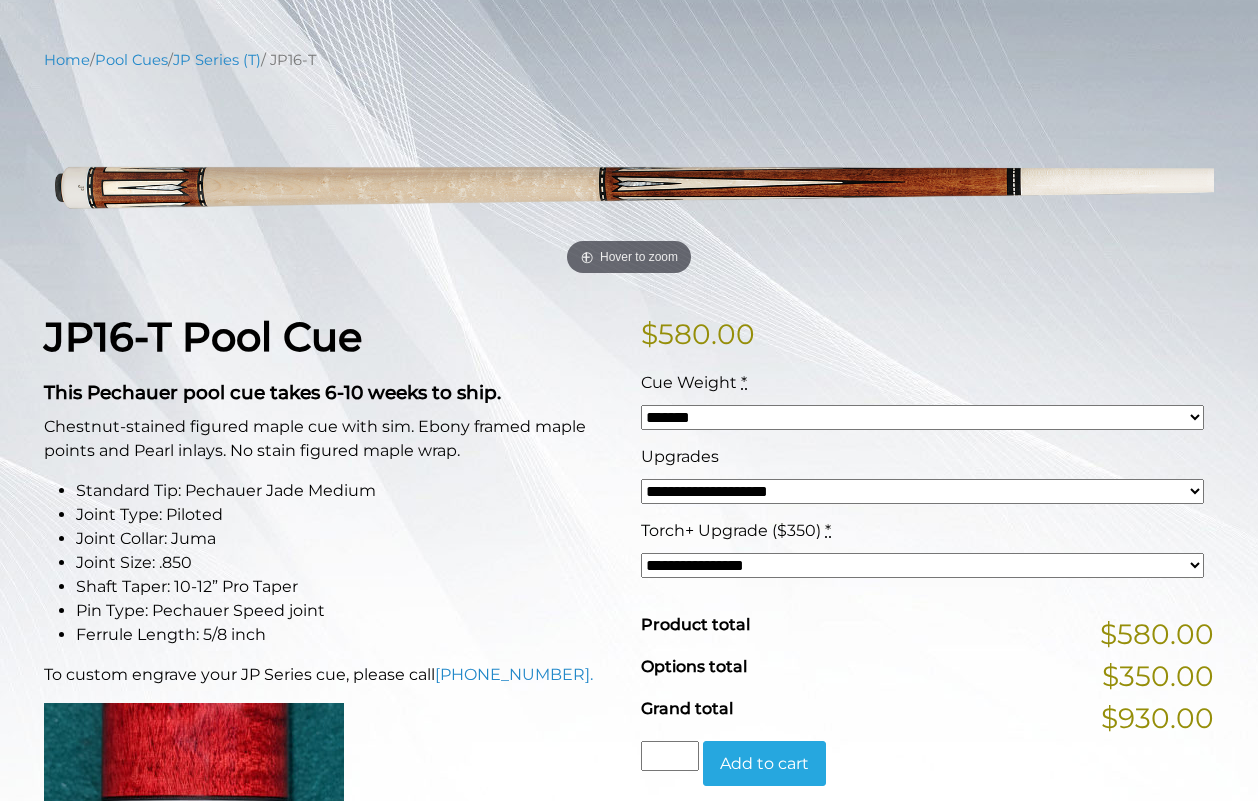 scroll, scrollTop: 204, scrollLeft: 0, axis: vertical 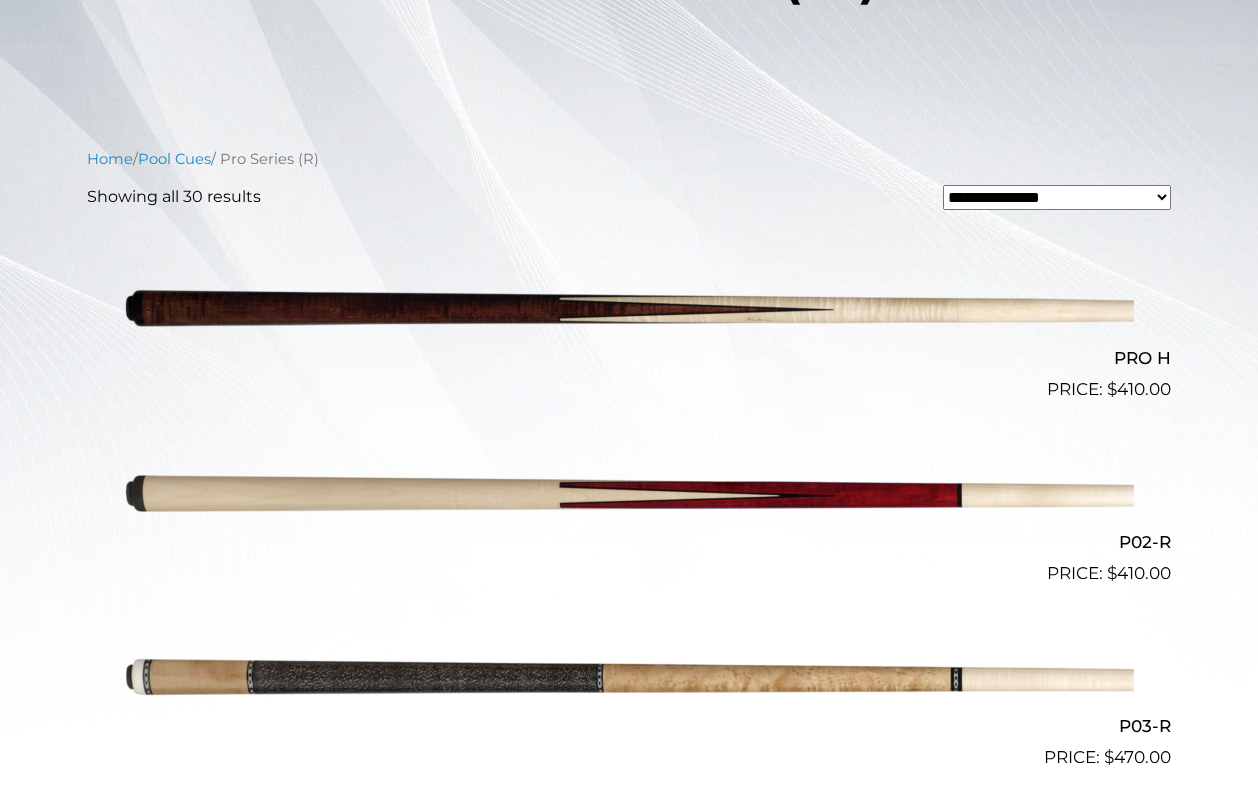 click at bounding box center [629, 495] 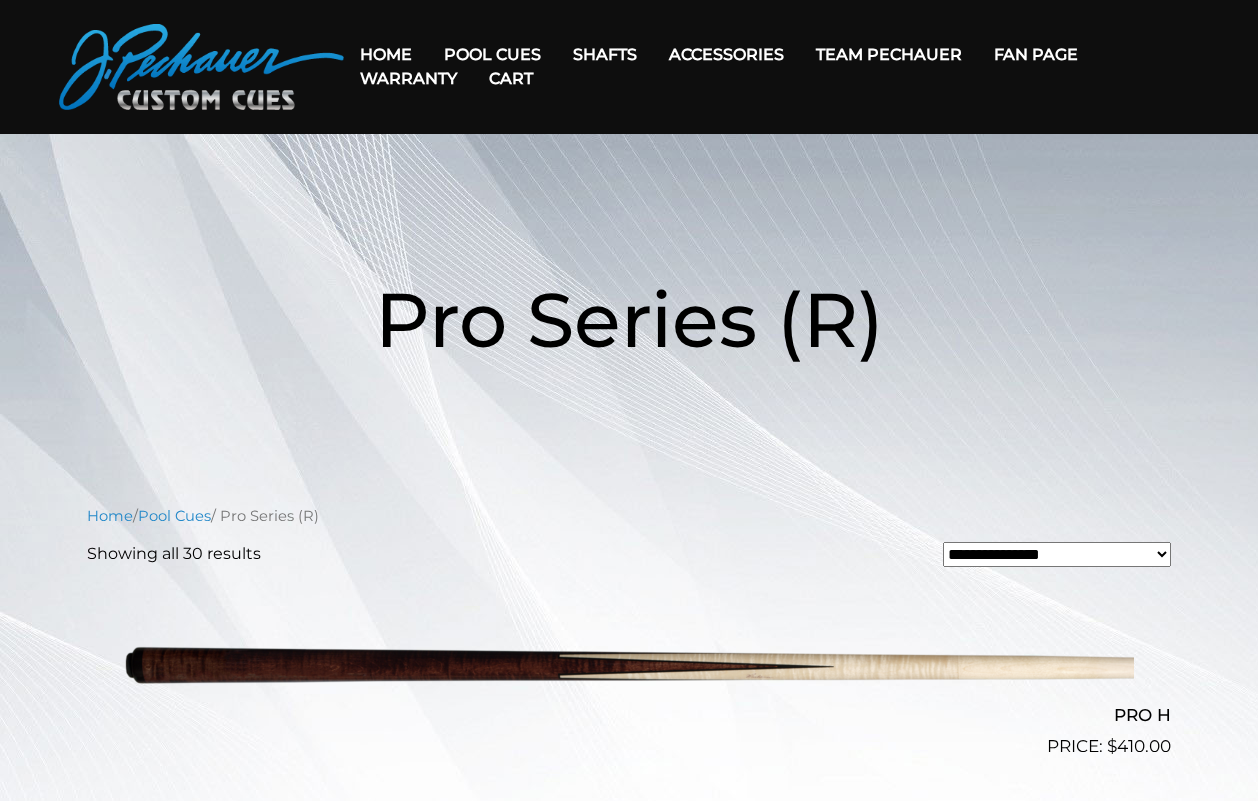 scroll, scrollTop: 0, scrollLeft: 0, axis: both 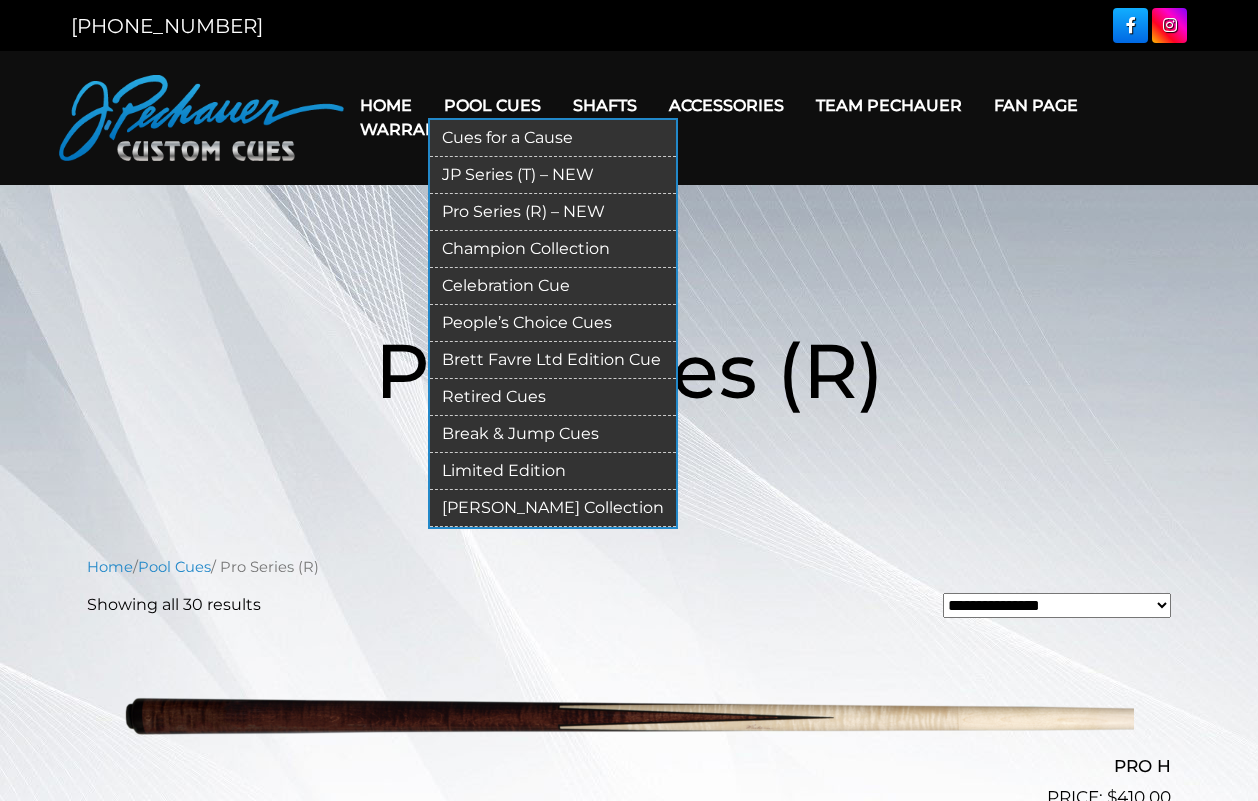 click on "Limited Edition" at bounding box center [553, 471] 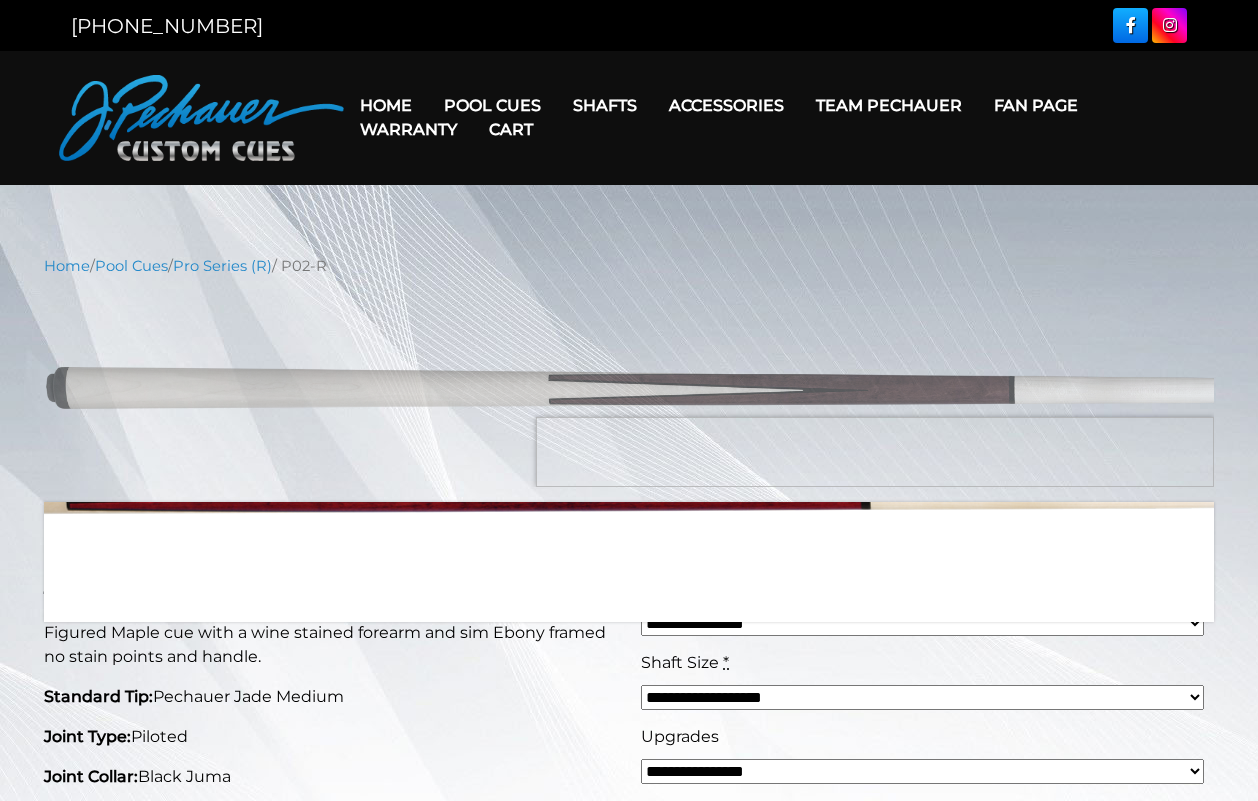scroll, scrollTop: 408, scrollLeft: 0, axis: vertical 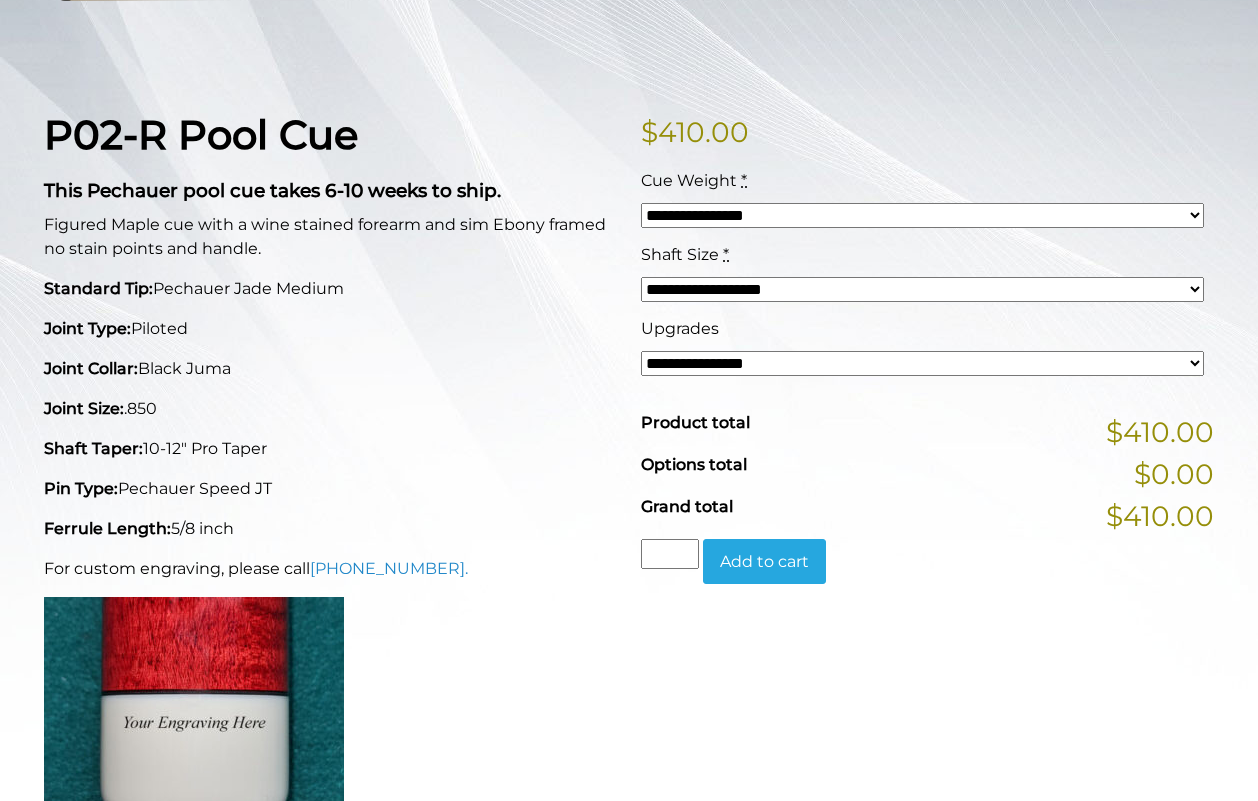 click on "**********" at bounding box center (922, 206) 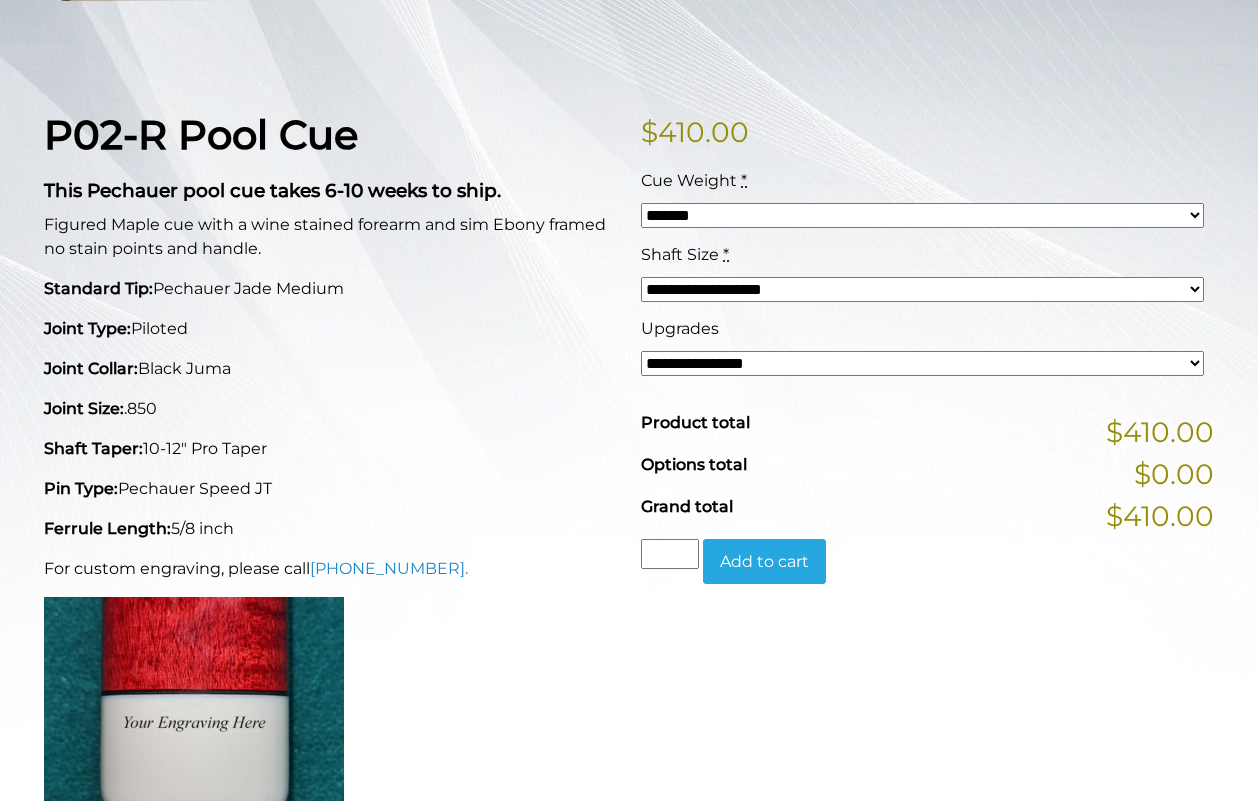 click on "*****" at bounding box center (0, 0) 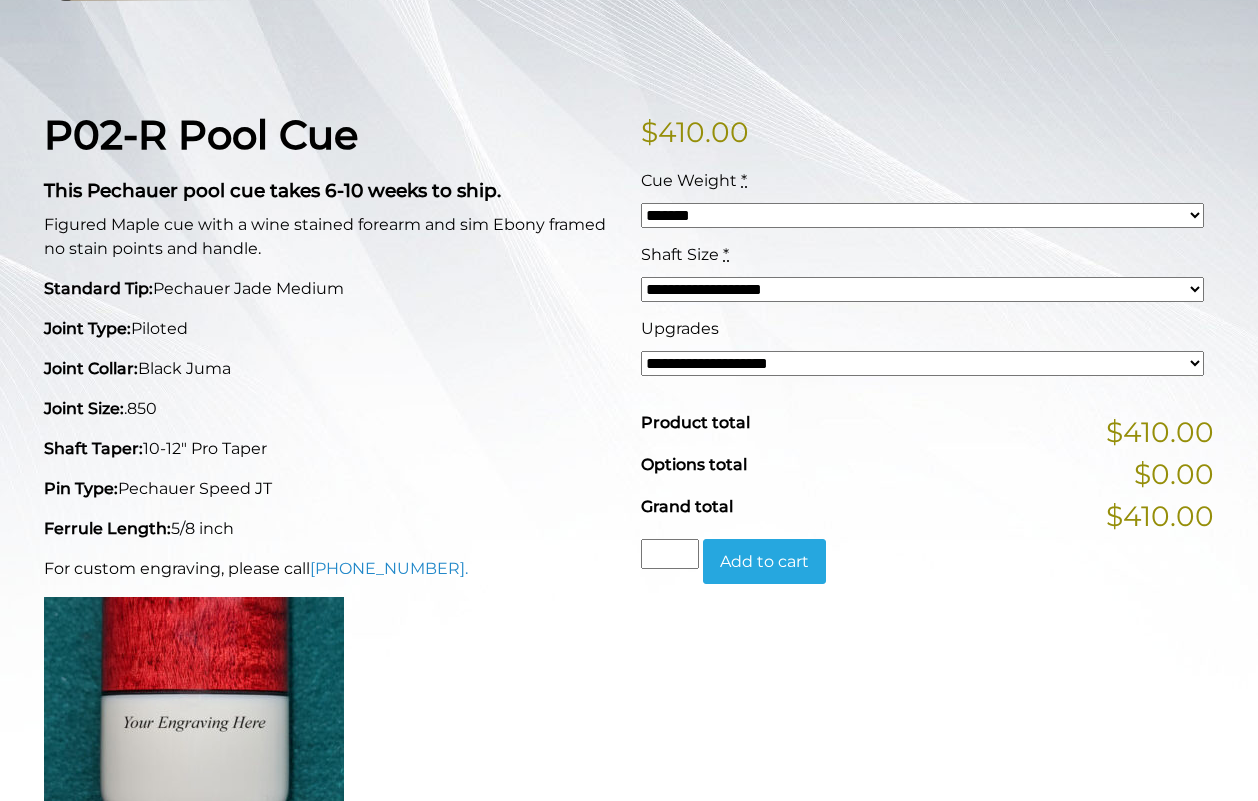 click on "**********" at bounding box center [0, 0] 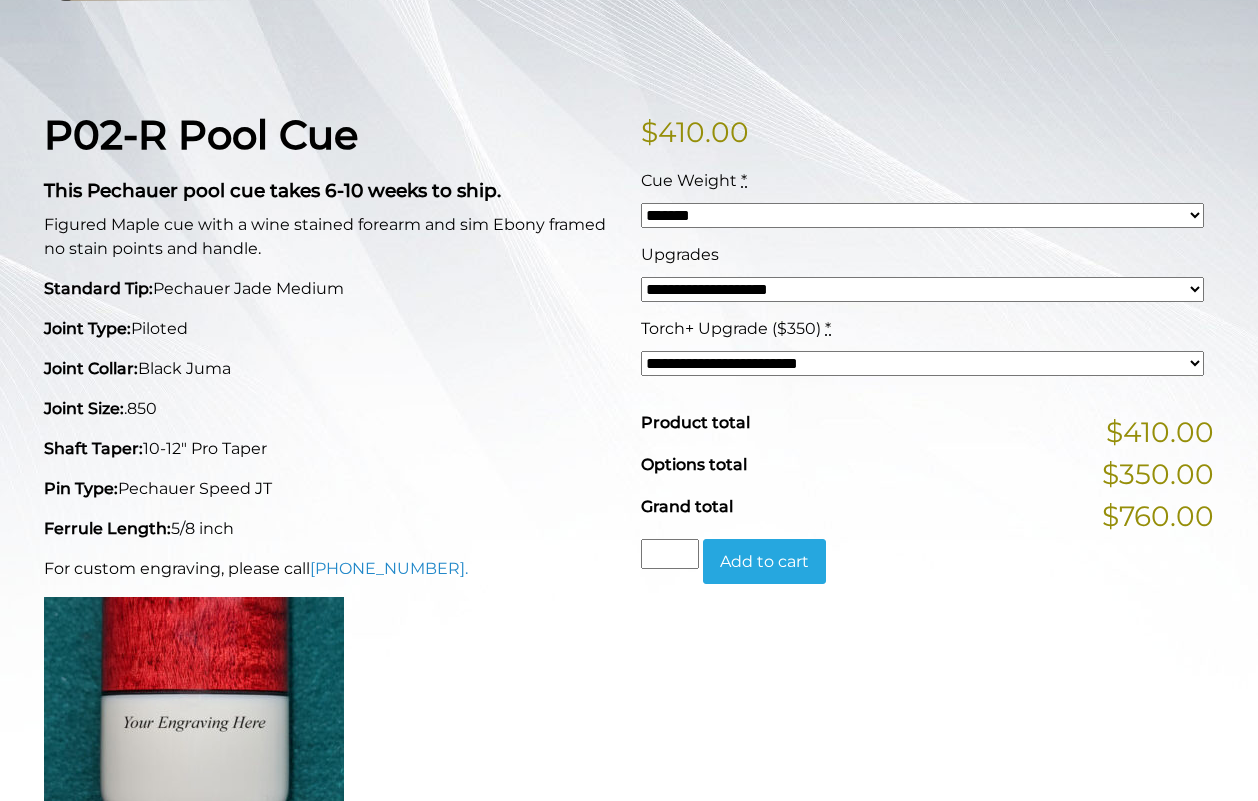 scroll, scrollTop: 0, scrollLeft: 0, axis: both 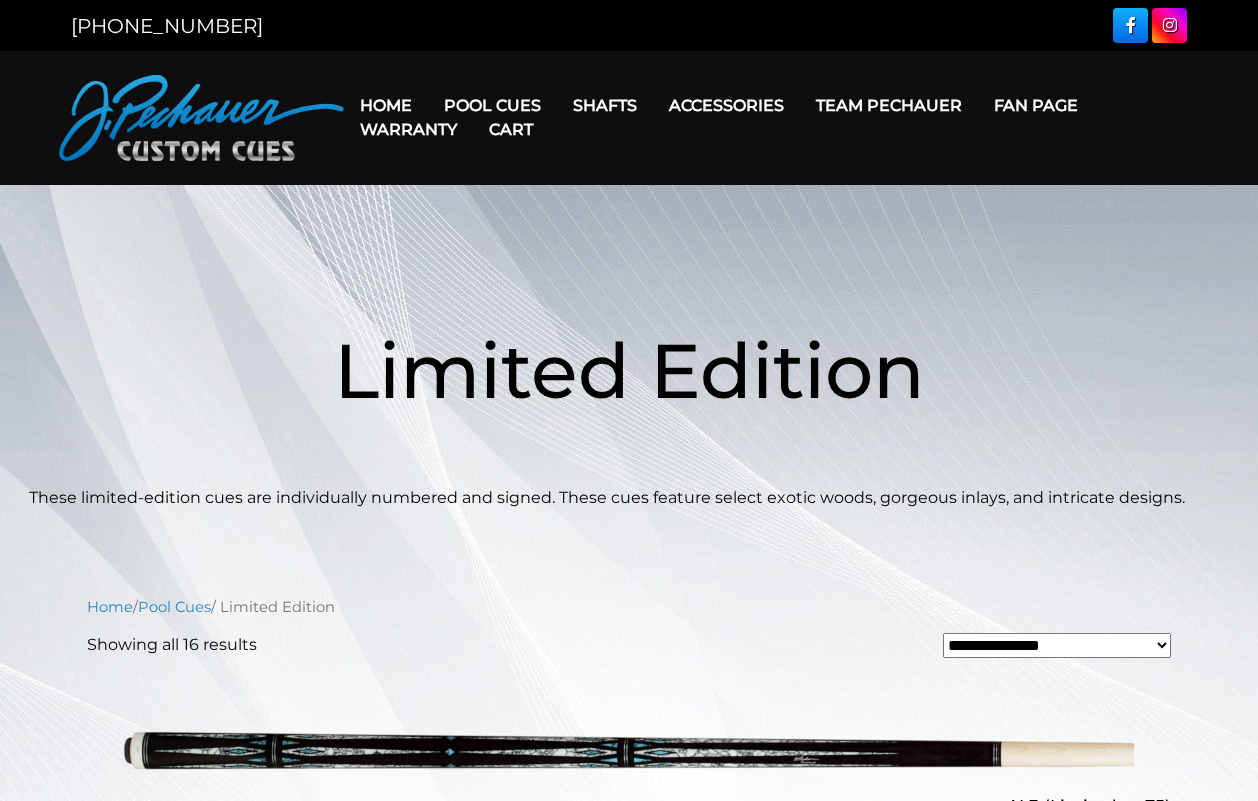 click on "Home" at bounding box center (386, 105) 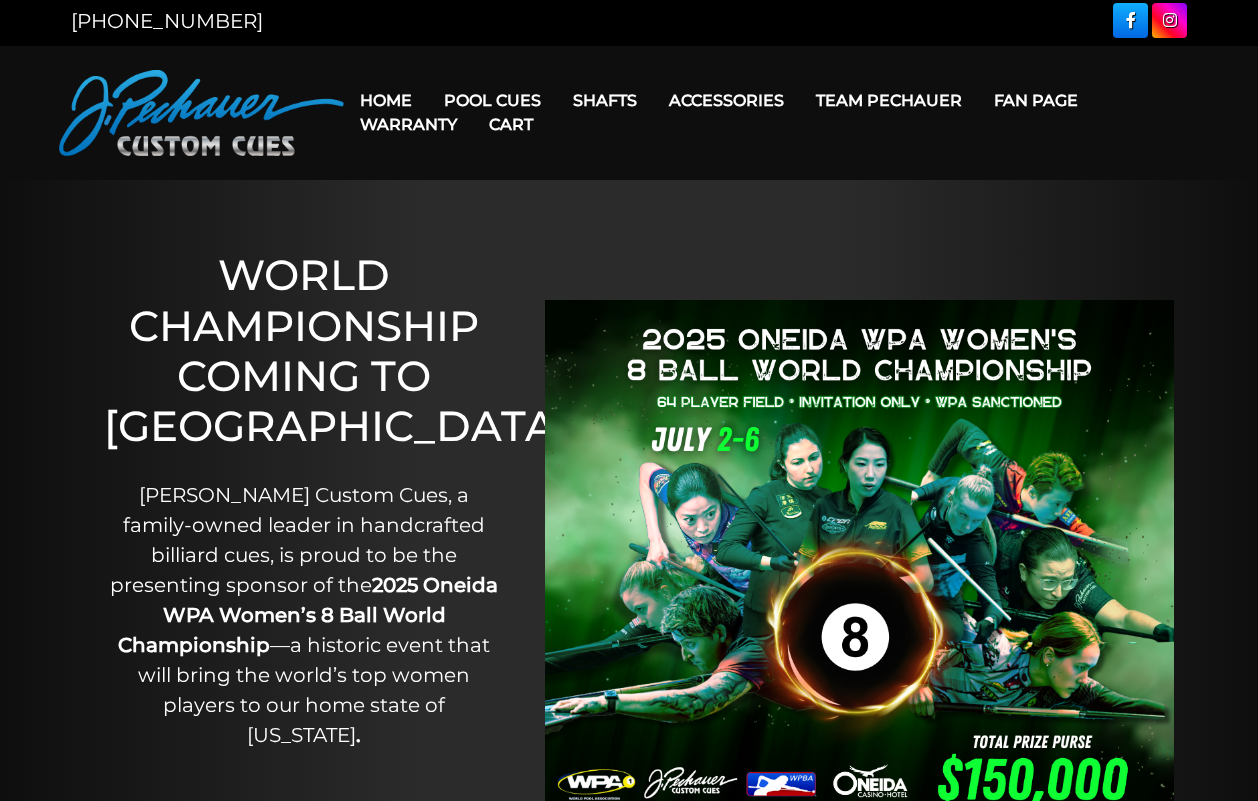 scroll, scrollTop: 0, scrollLeft: 0, axis: both 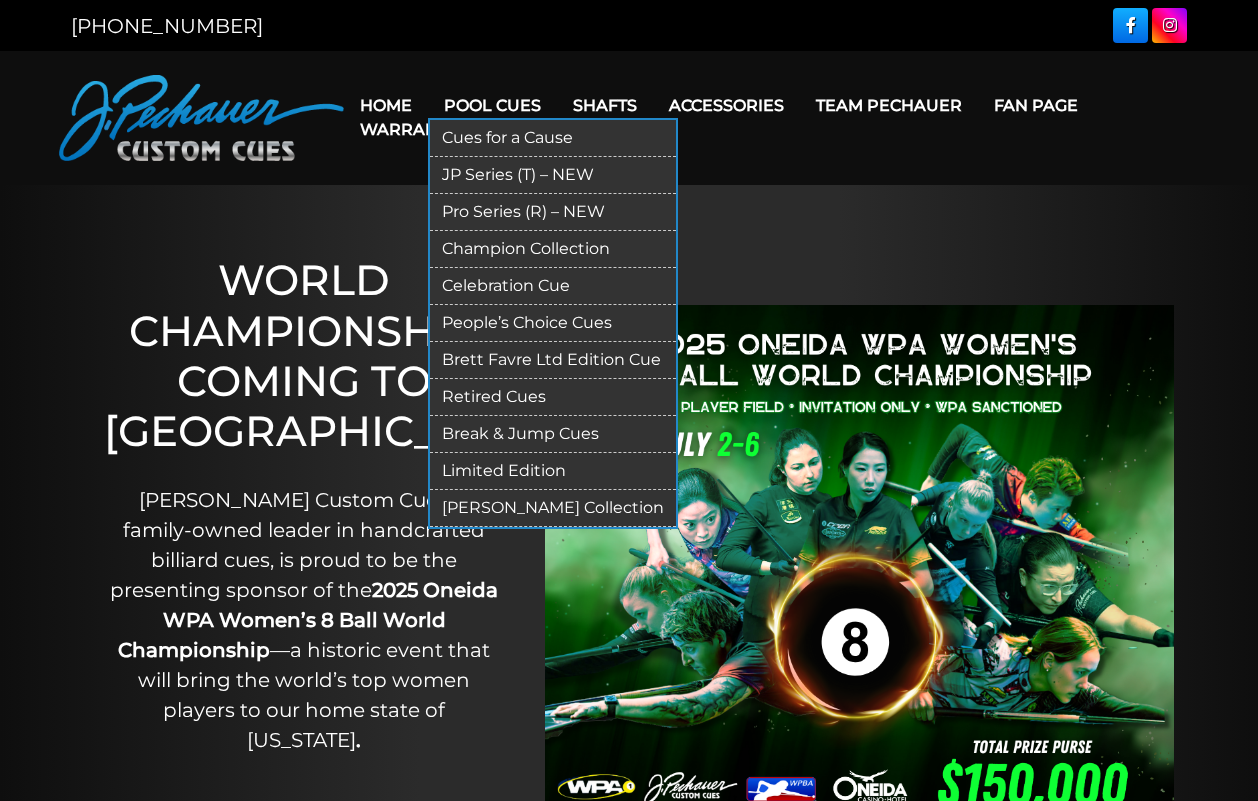 click on "People’s Choice Cues" at bounding box center (553, 323) 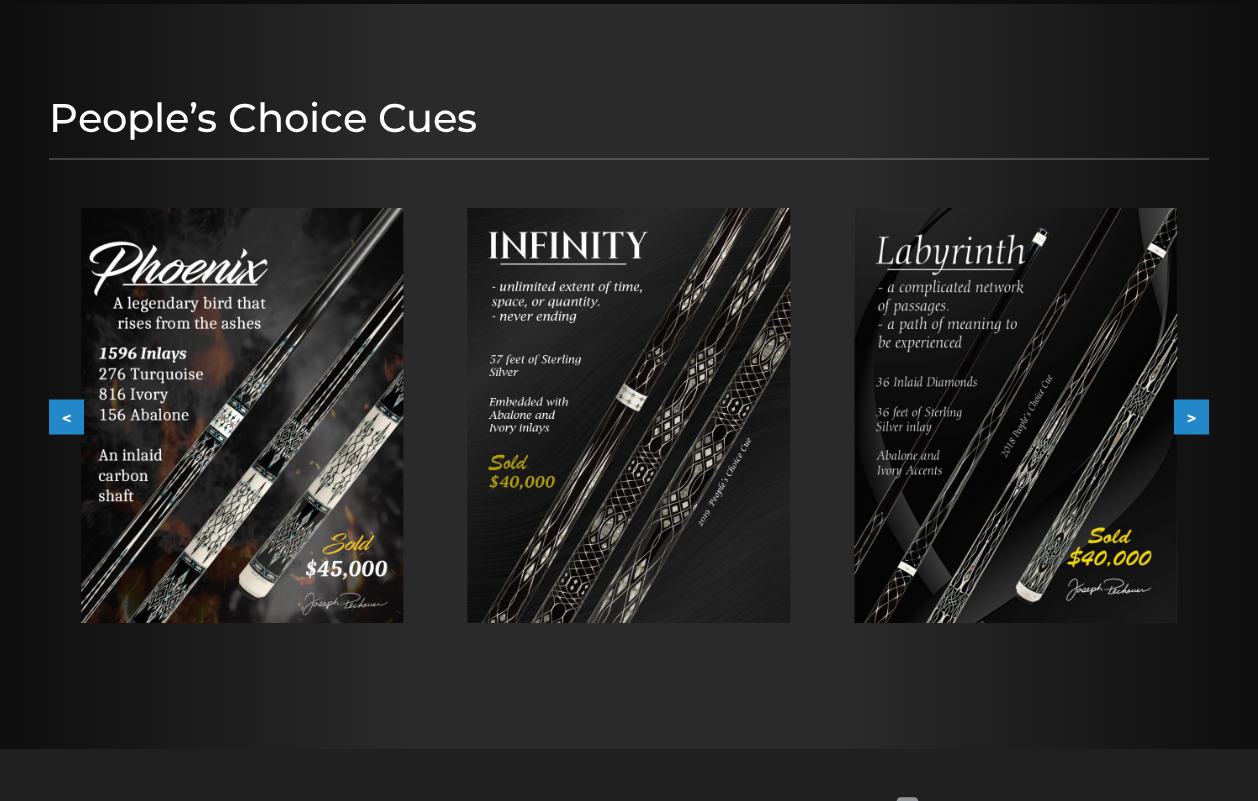 scroll, scrollTop: 306, scrollLeft: 0, axis: vertical 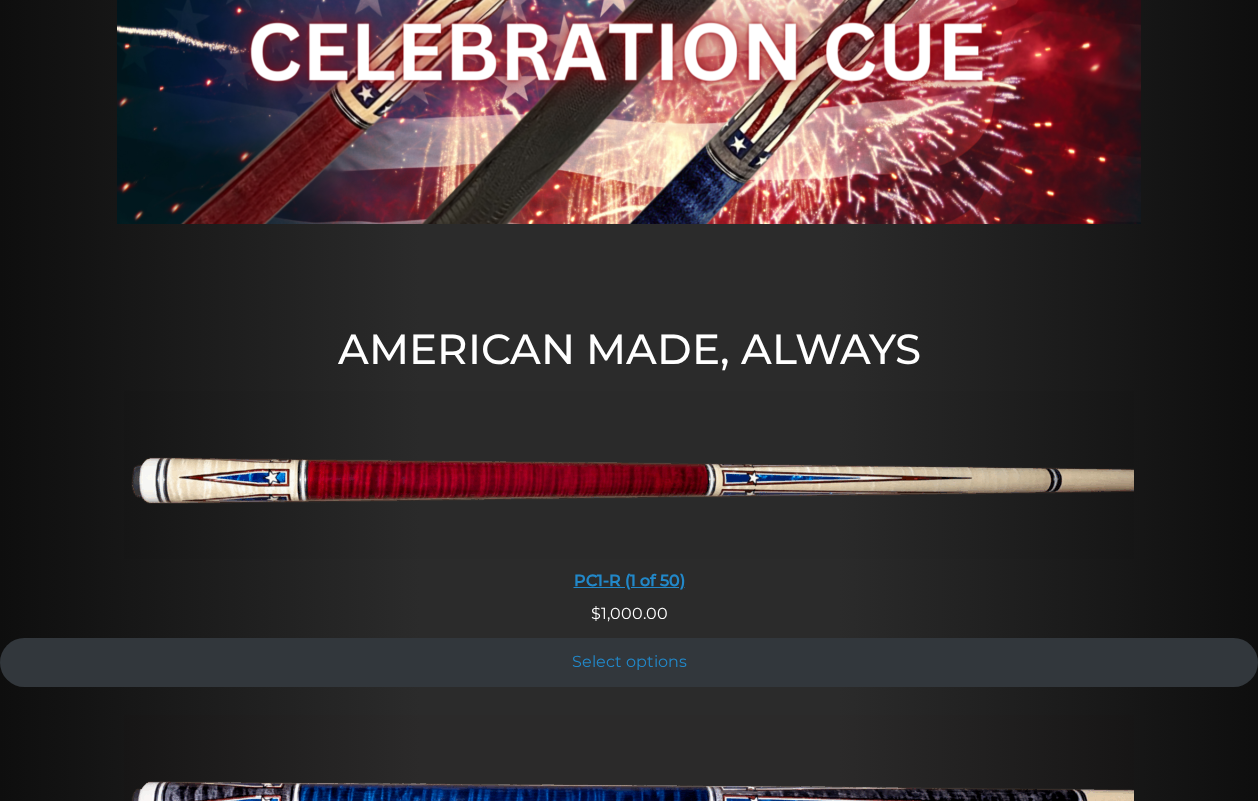 click at bounding box center (629, 475) 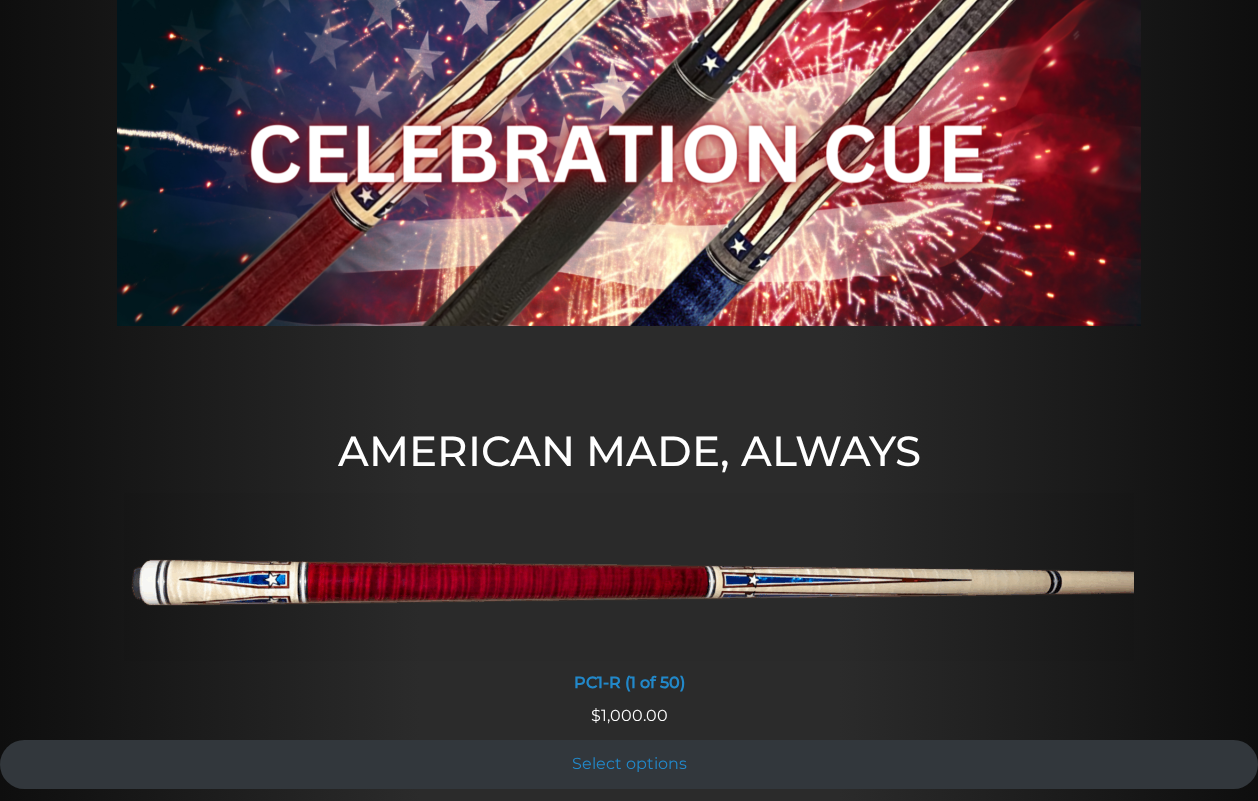 scroll, scrollTop: 0, scrollLeft: 0, axis: both 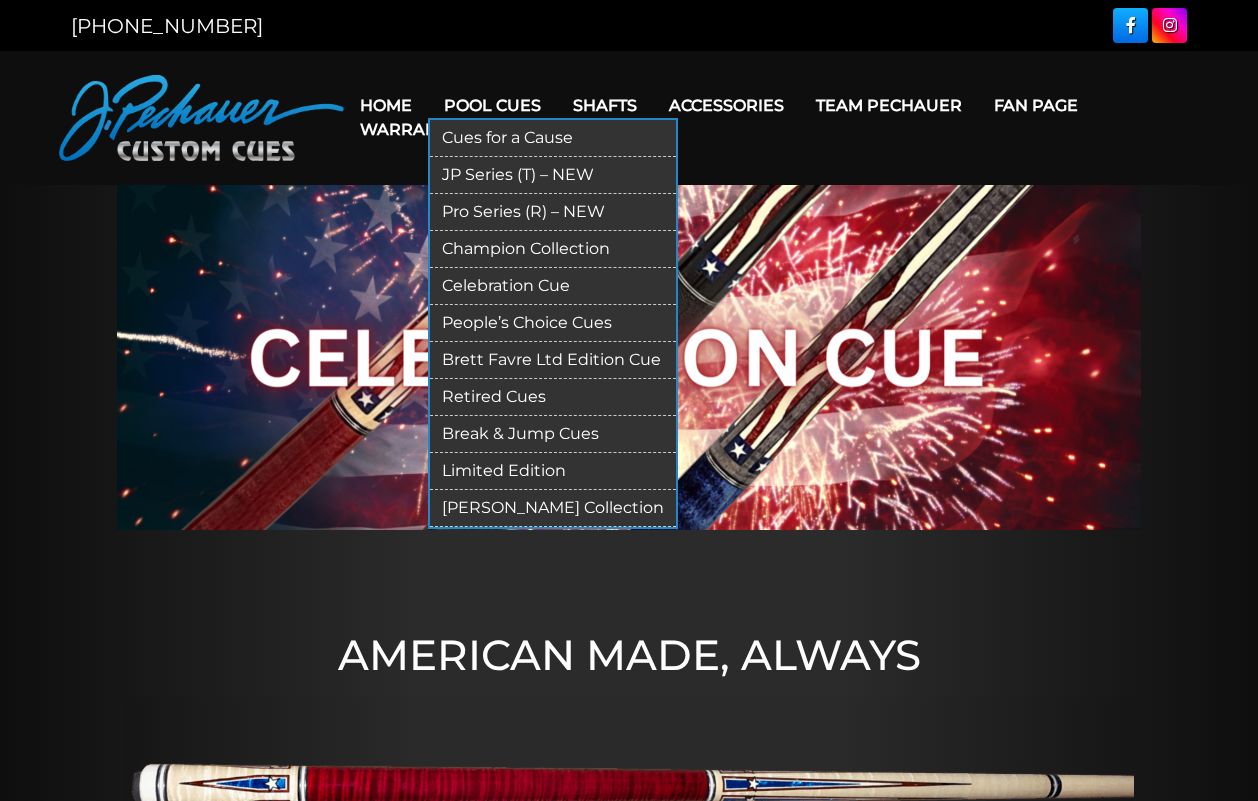 click on "Champion Collection" at bounding box center [553, 249] 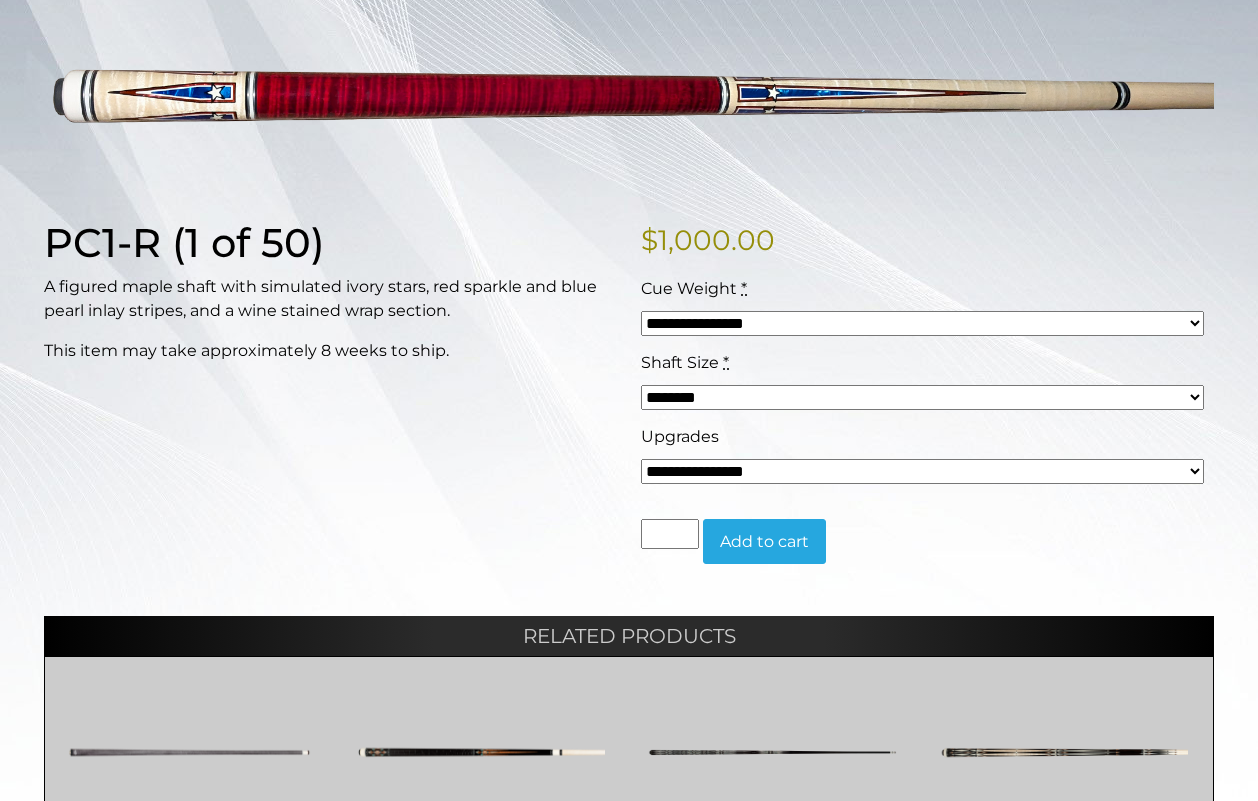 scroll, scrollTop: 306, scrollLeft: 0, axis: vertical 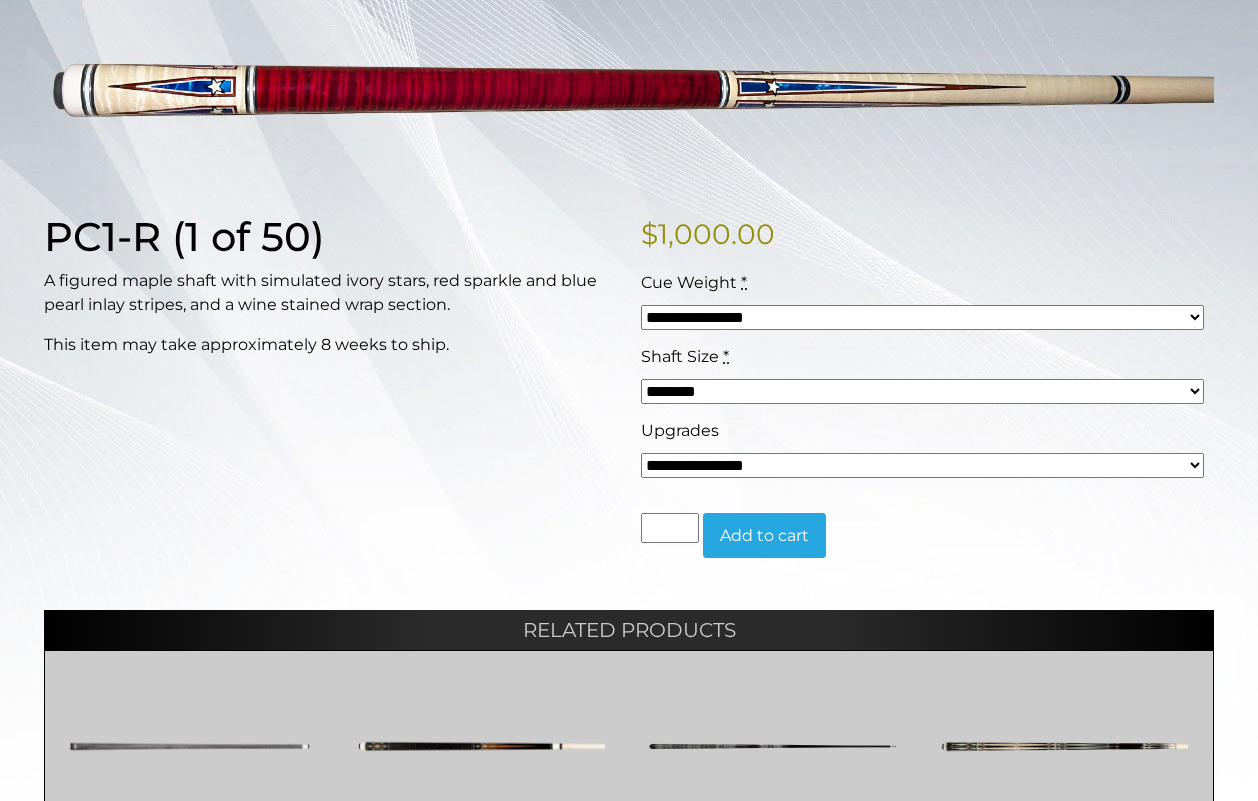 click on "******** ******** ******* ********" at bounding box center [922, 391] 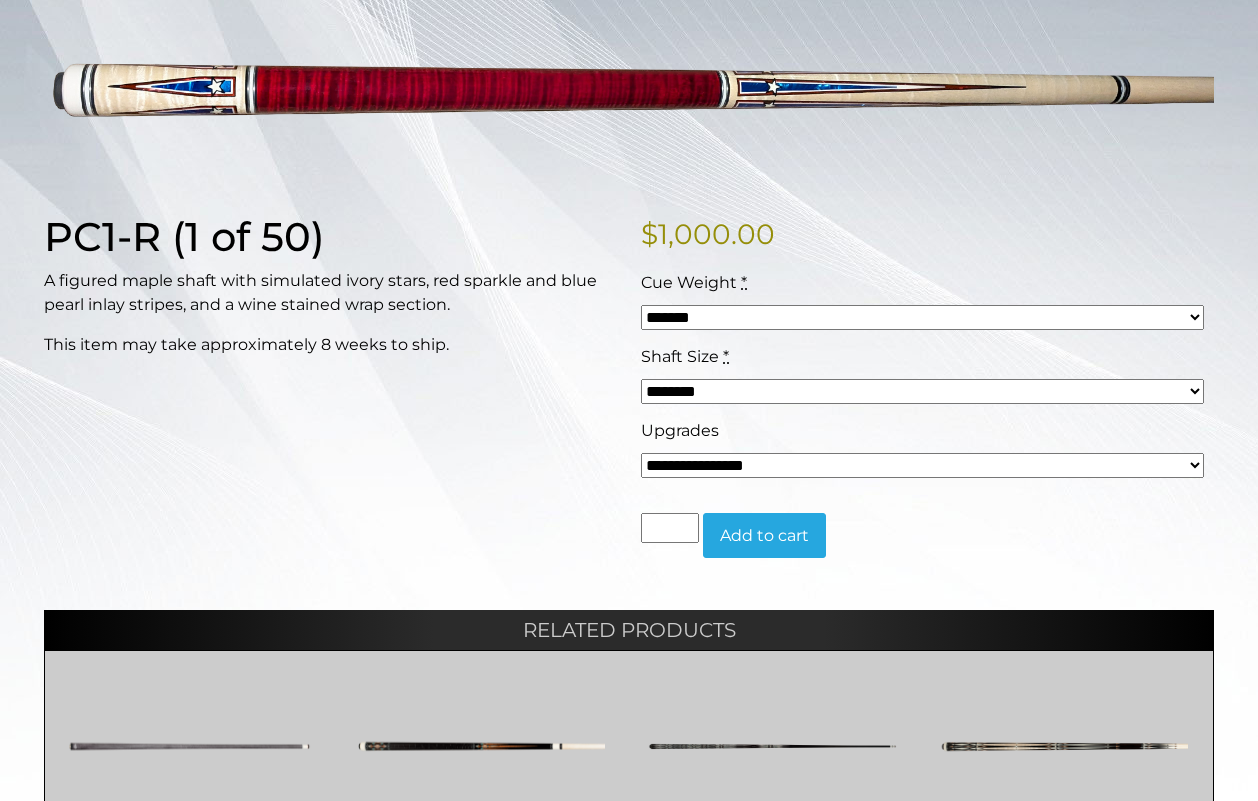 click on "*****" at bounding box center (0, 0) 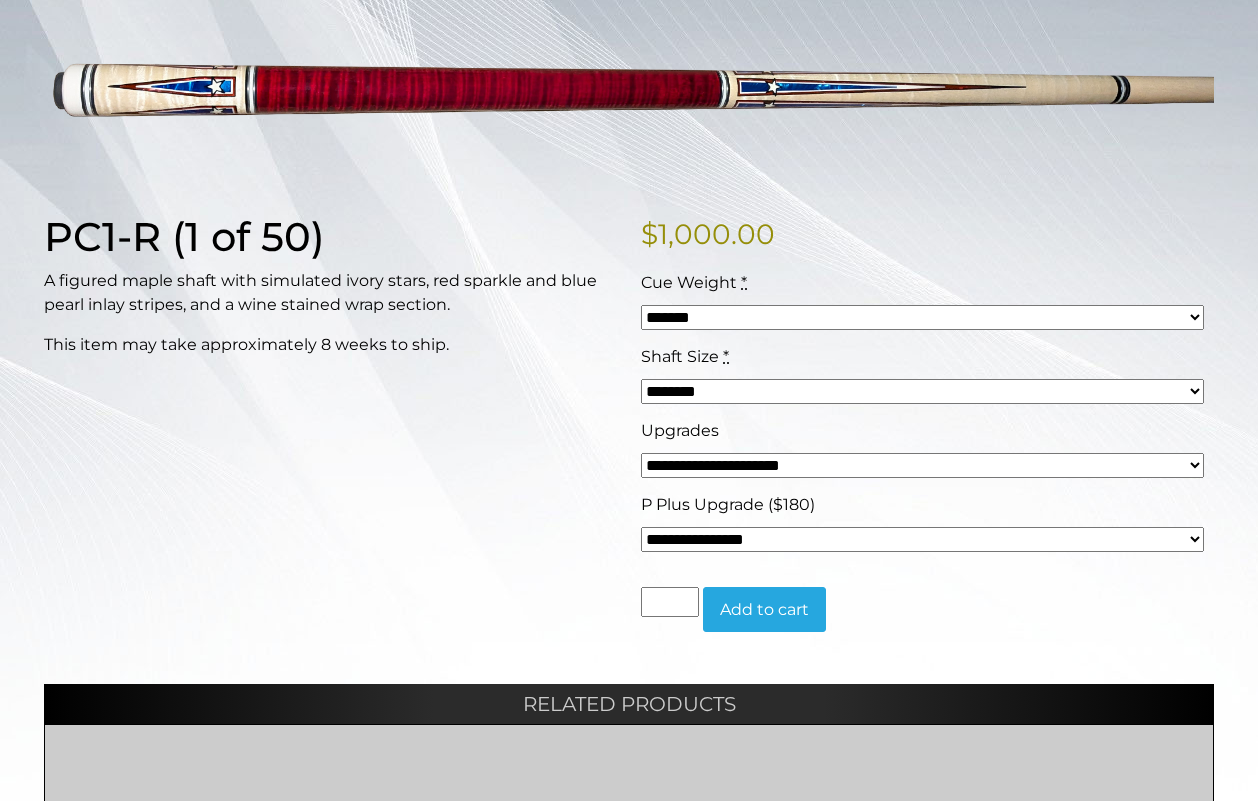 click on "**********" at bounding box center (922, 539) 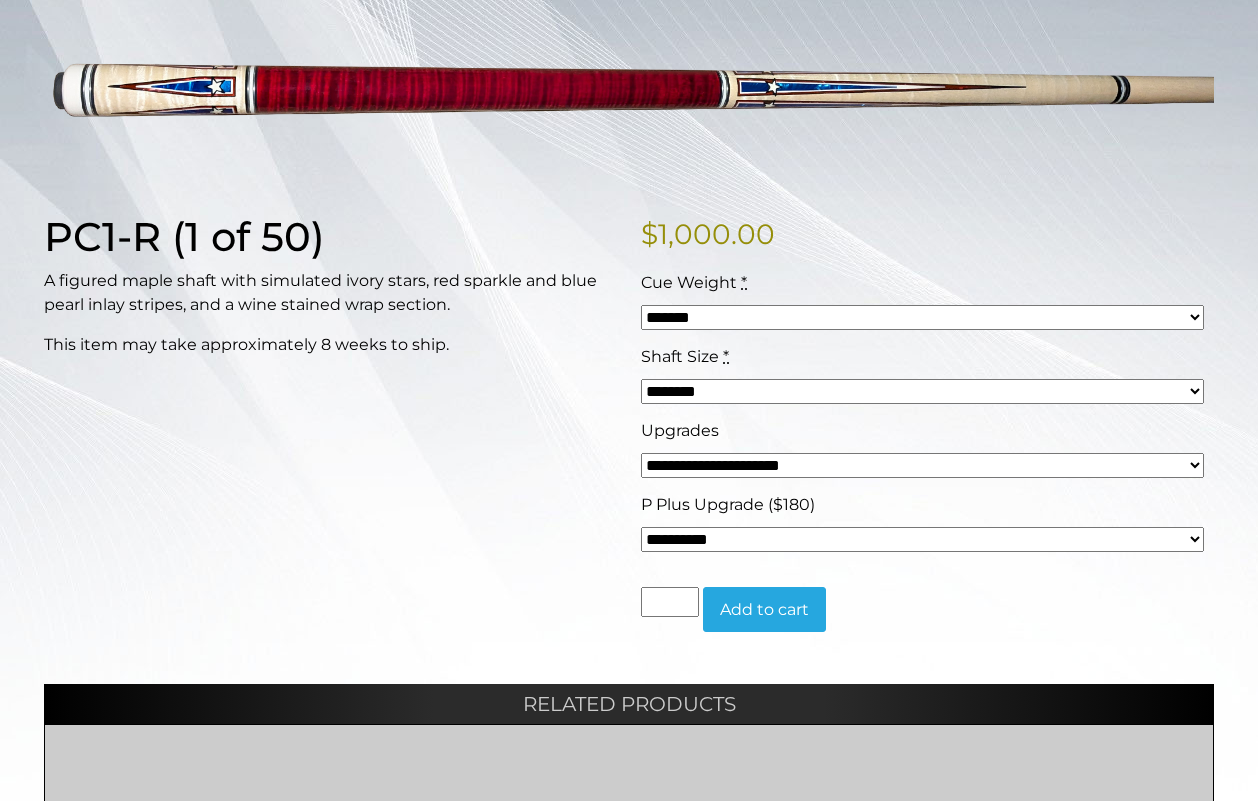 click on "********" at bounding box center [0, 0] 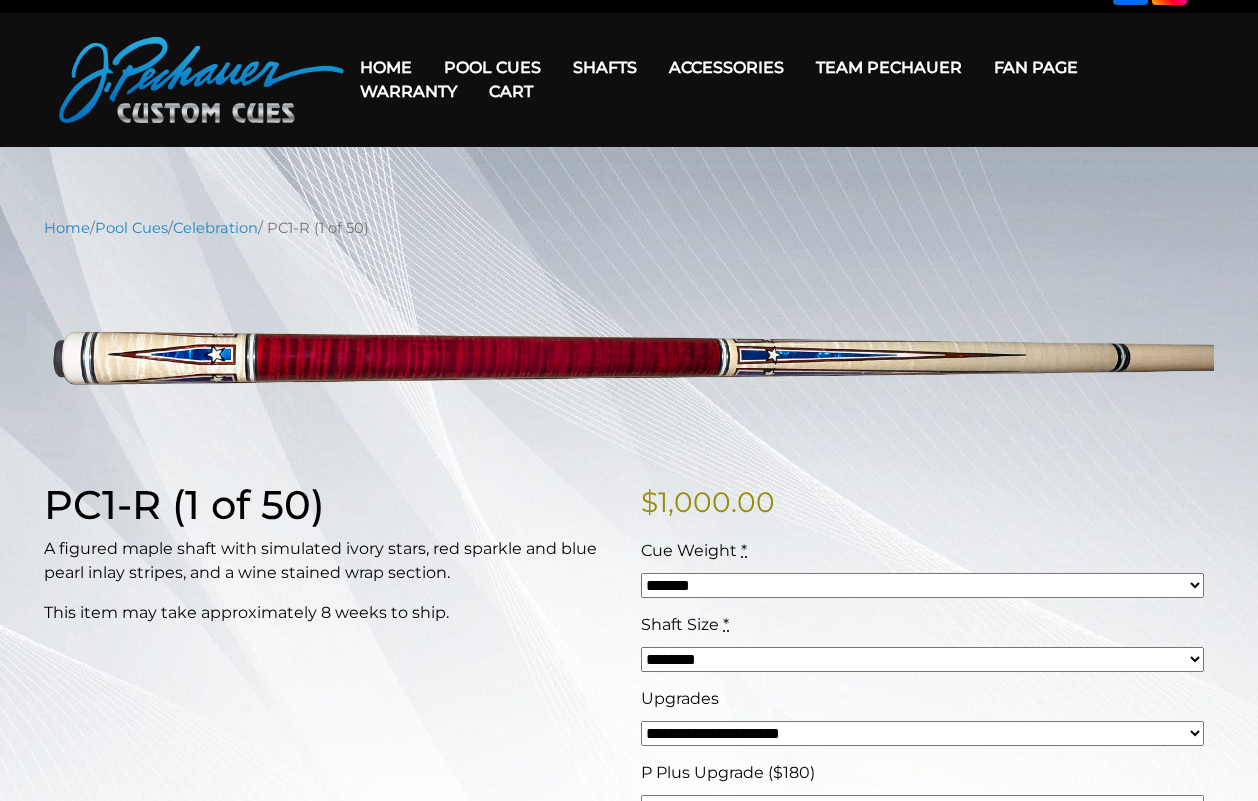 scroll, scrollTop: 0, scrollLeft: 0, axis: both 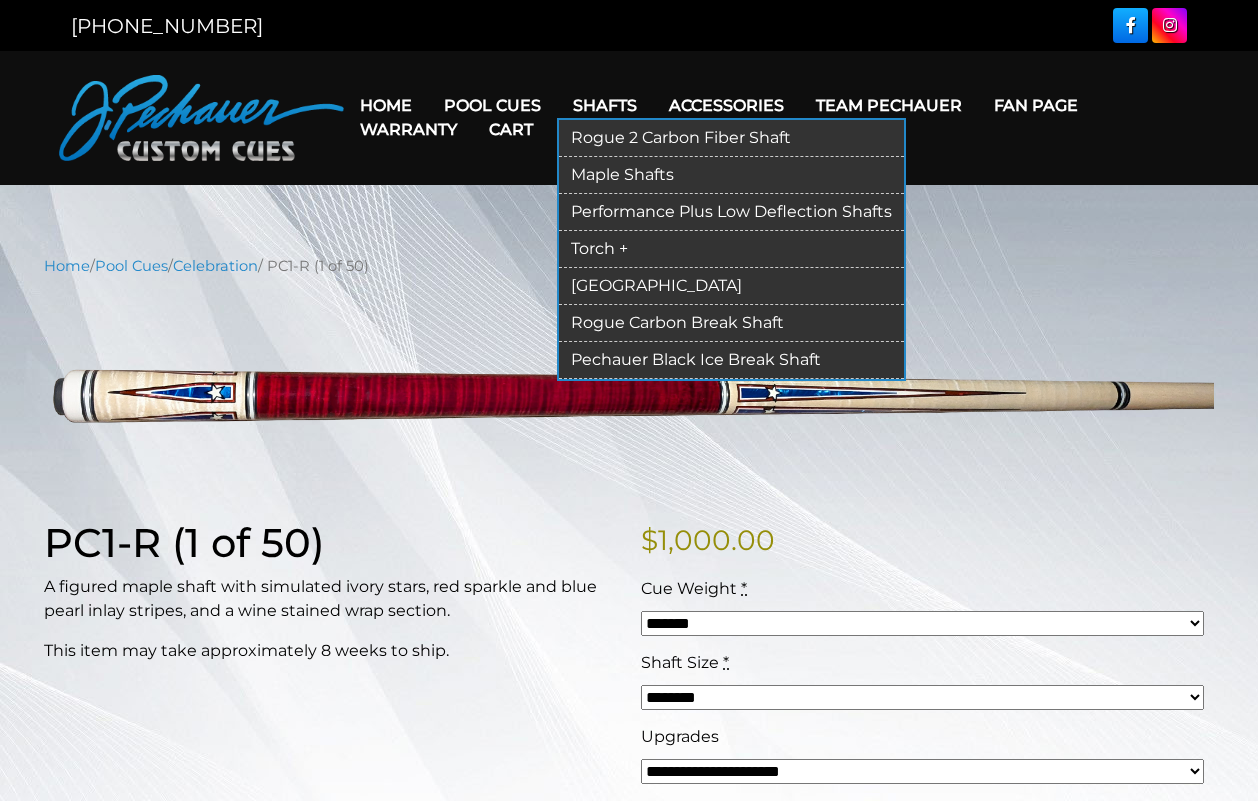 click on "Performance Plus Low Deflection Shafts" at bounding box center [731, 212] 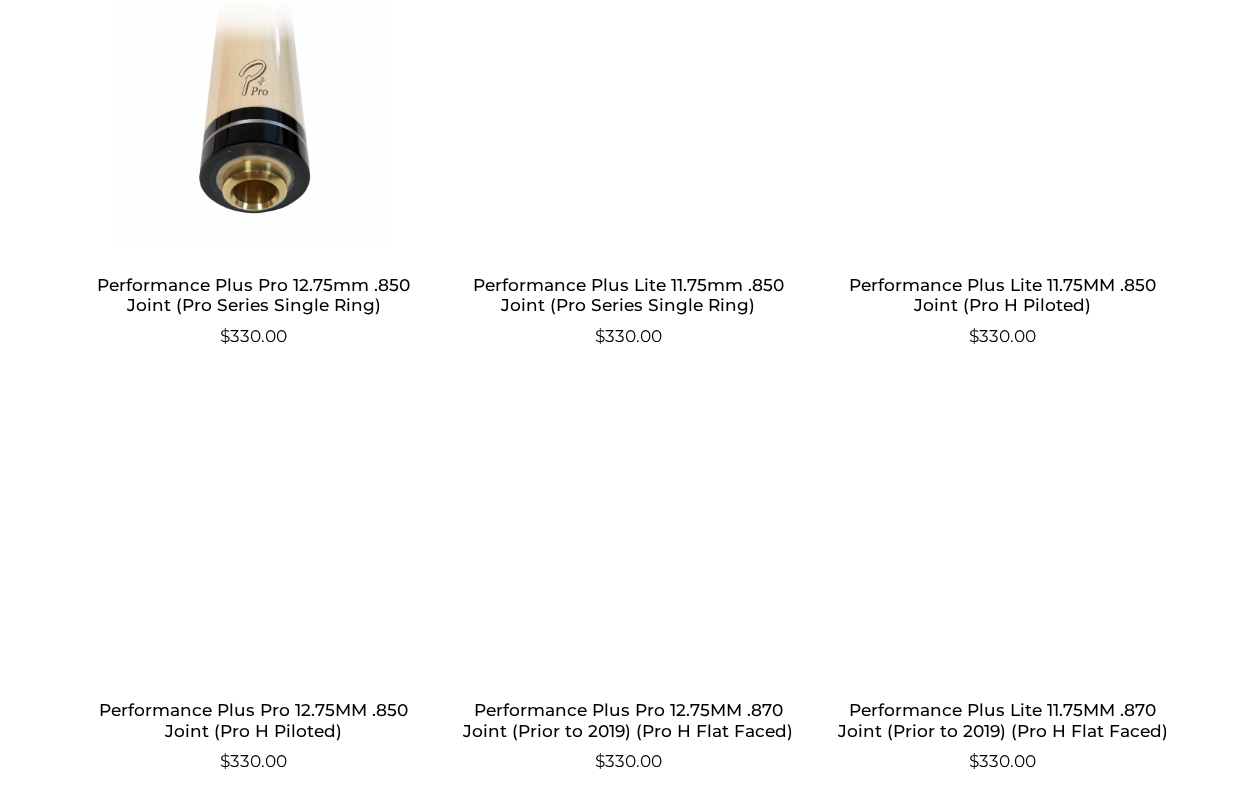 scroll, scrollTop: 1530, scrollLeft: 0, axis: vertical 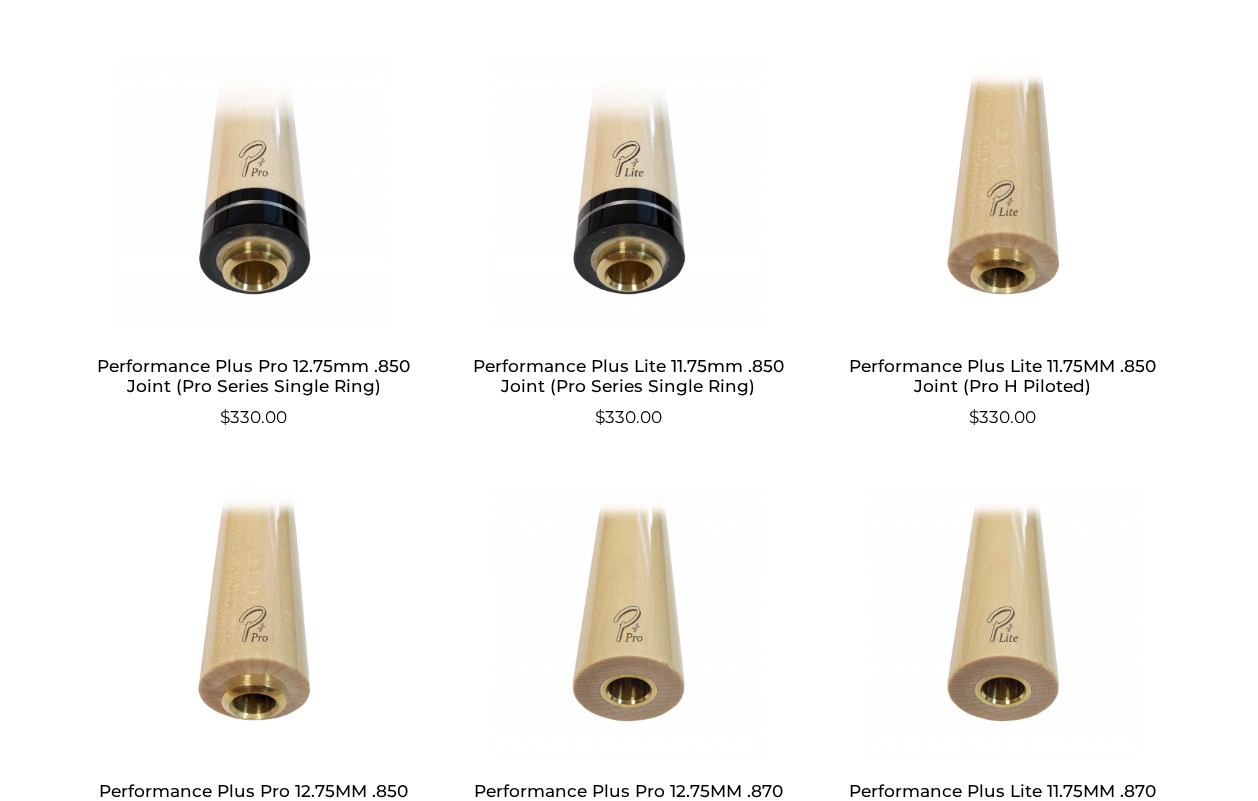 click on "Performance Plus Lite 11.75MM .850 Joint (Pro H Piloted)" at bounding box center (1002, 376) 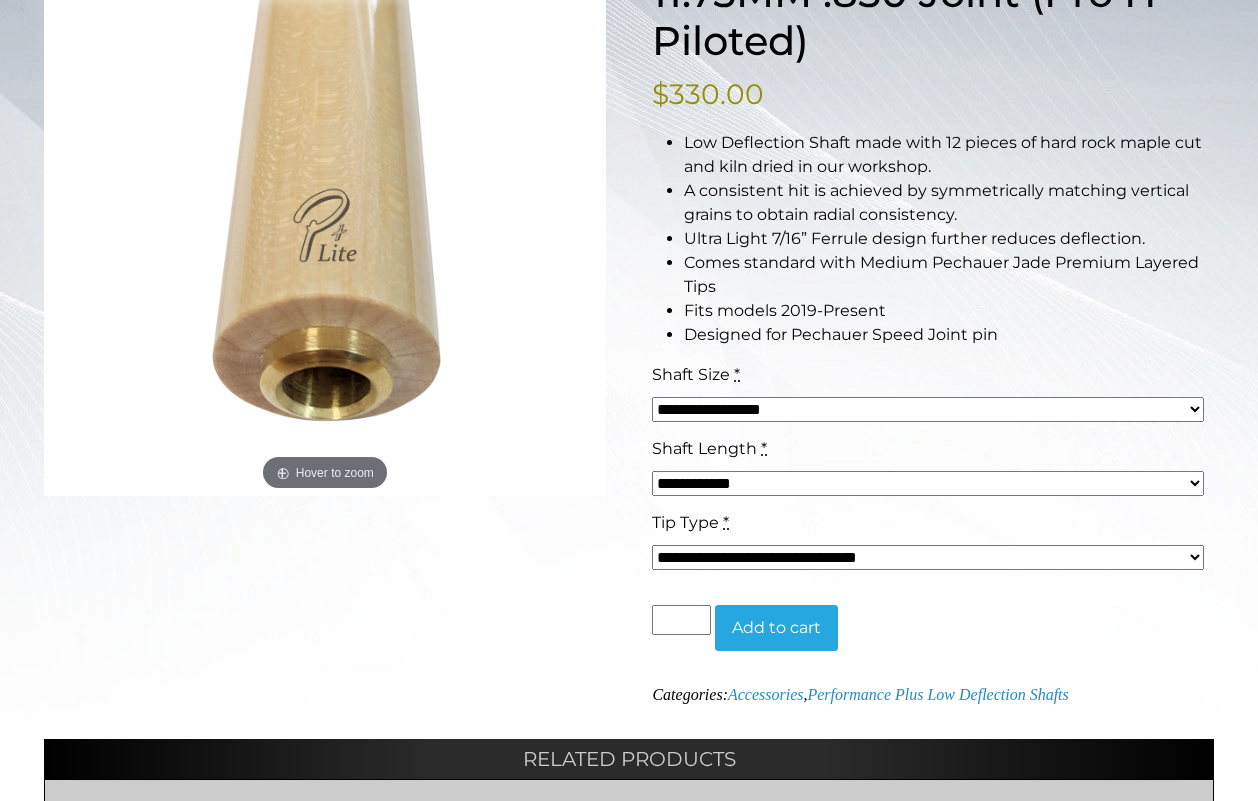 scroll, scrollTop: 408, scrollLeft: 0, axis: vertical 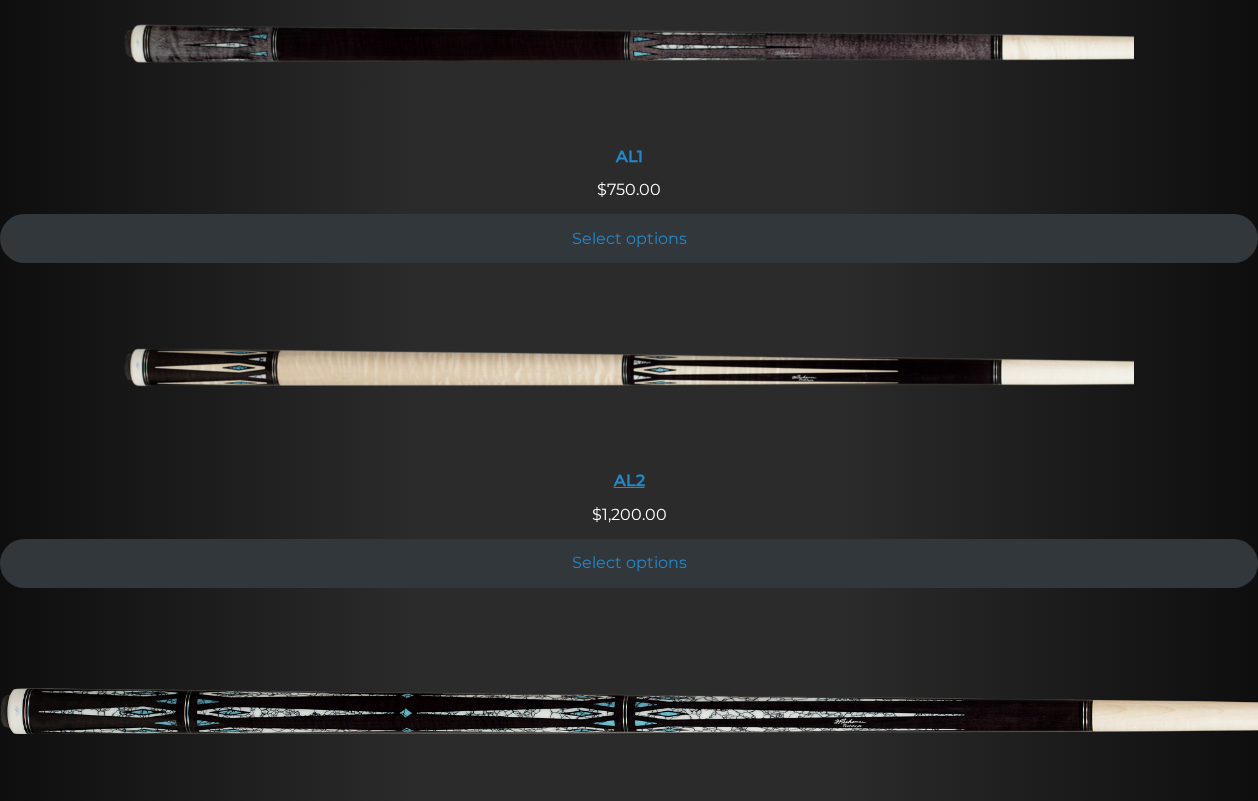 click at bounding box center [629, 375] 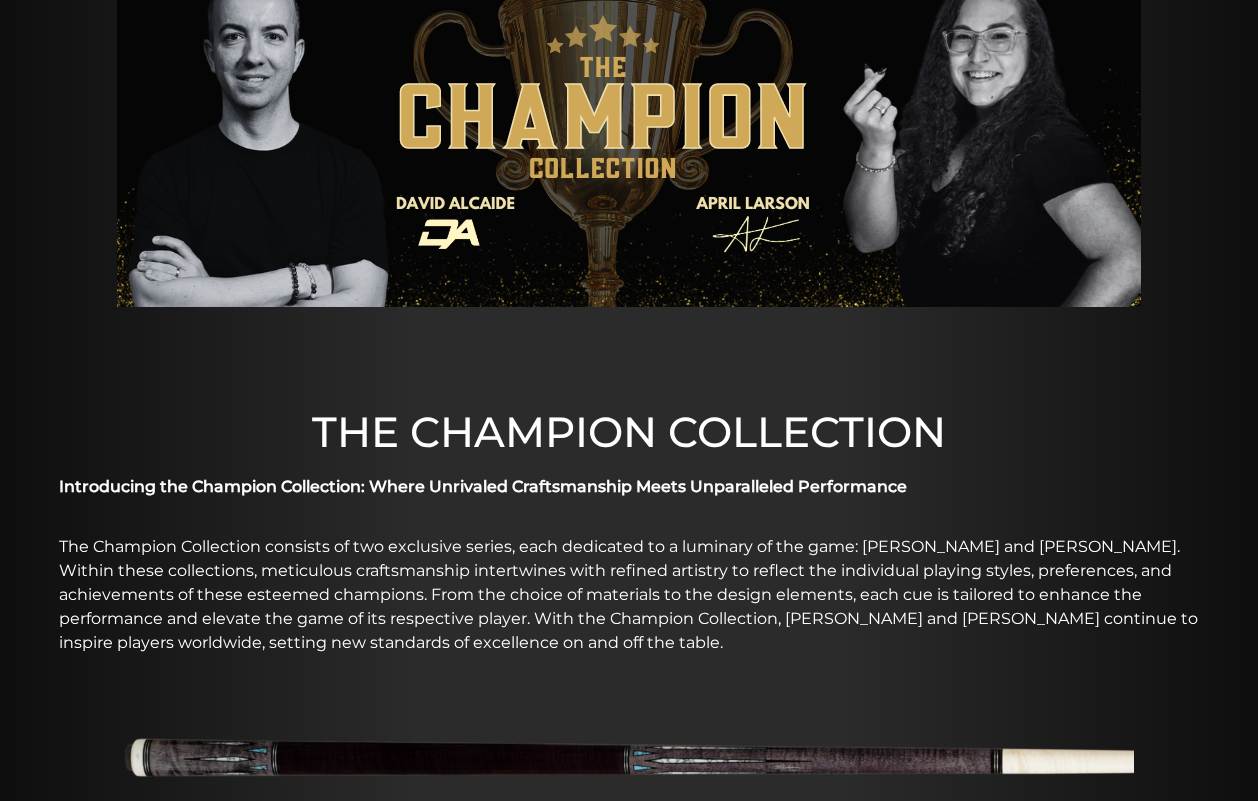 scroll, scrollTop: 0, scrollLeft: 0, axis: both 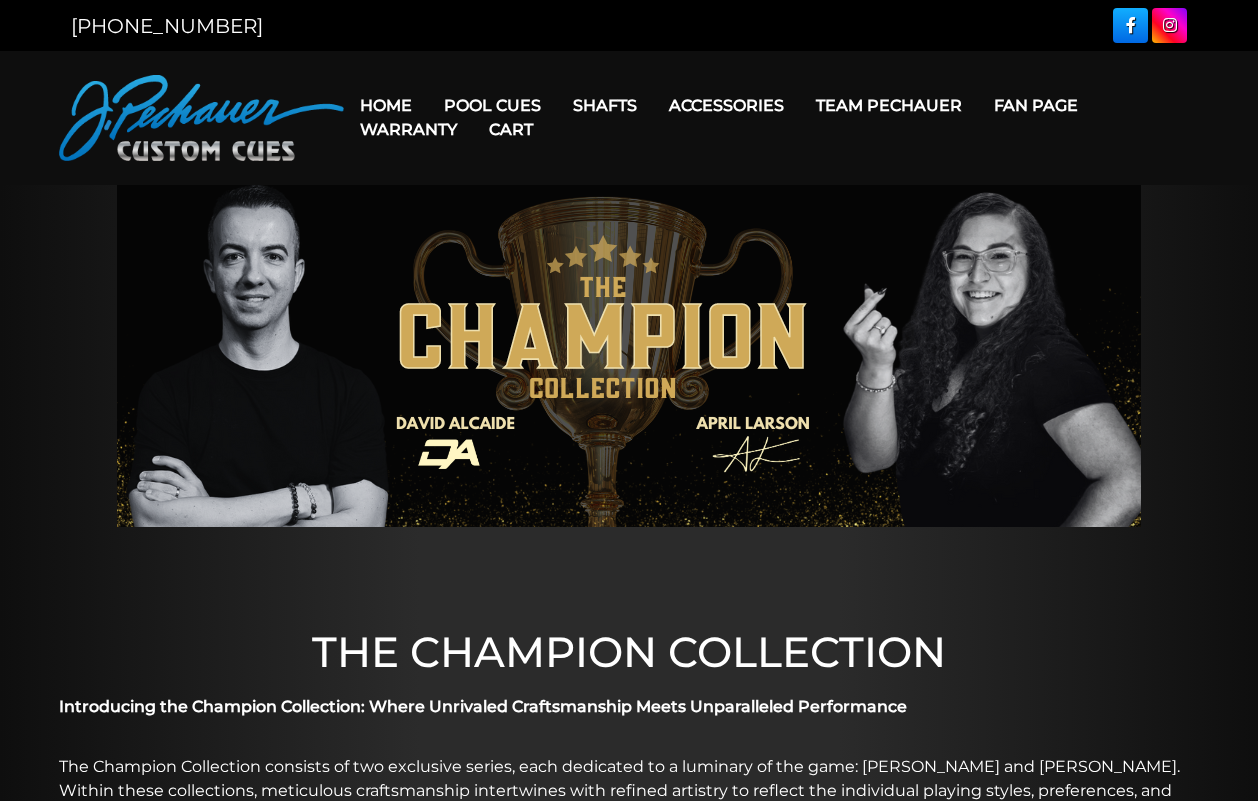 click at bounding box center [201, 118] 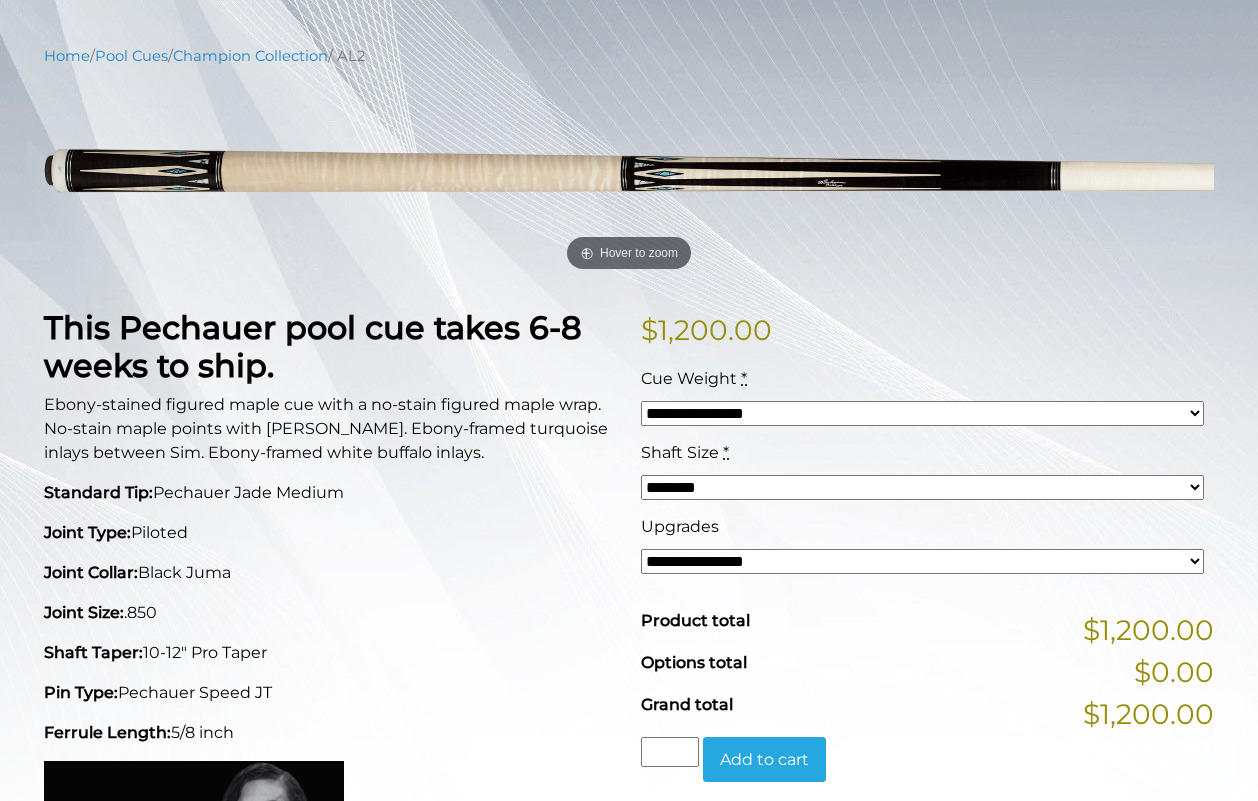 scroll, scrollTop: 306, scrollLeft: 0, axis: vertical 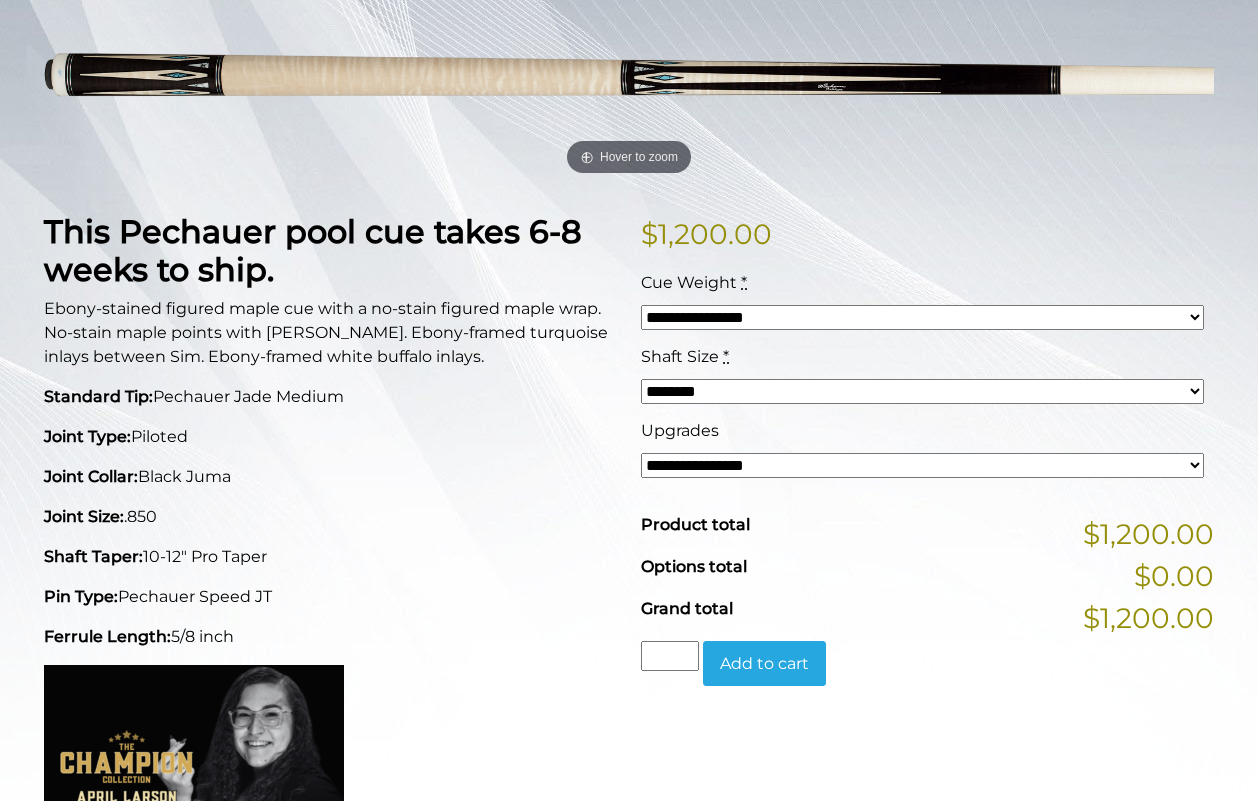 click on "******** ******** ******* ********" at bounding box center (922, 391) 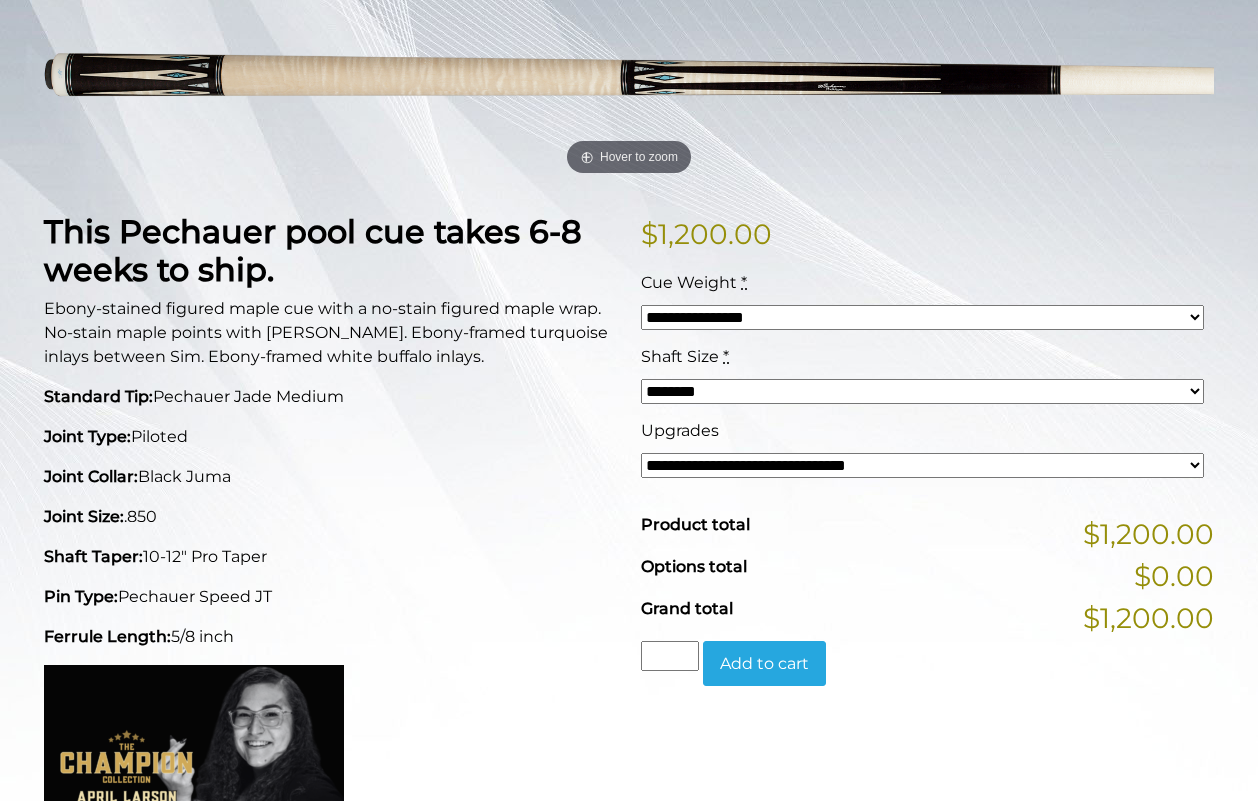 click on "**********" at bounding box center (0, 0) 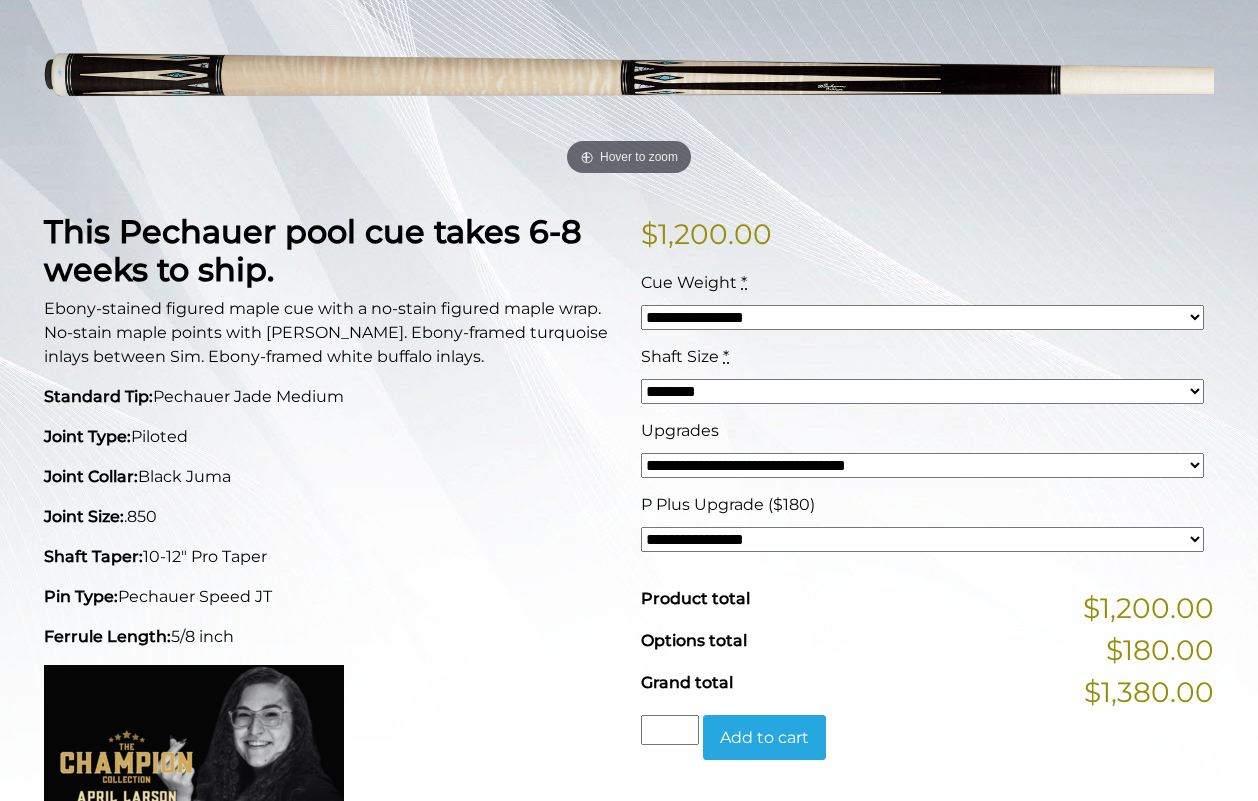 click on "**********" at bounding box center [922, 317] 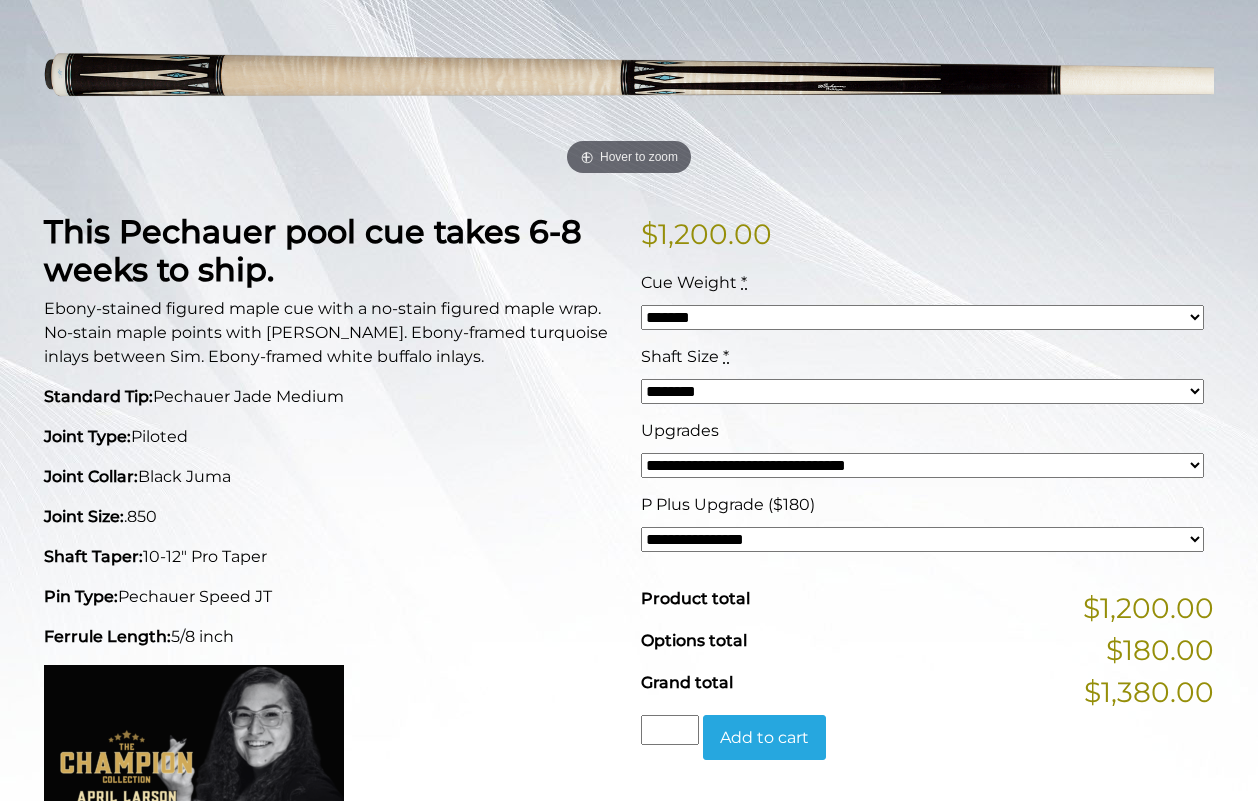 click on "*****" at bounding box center [0, 0] 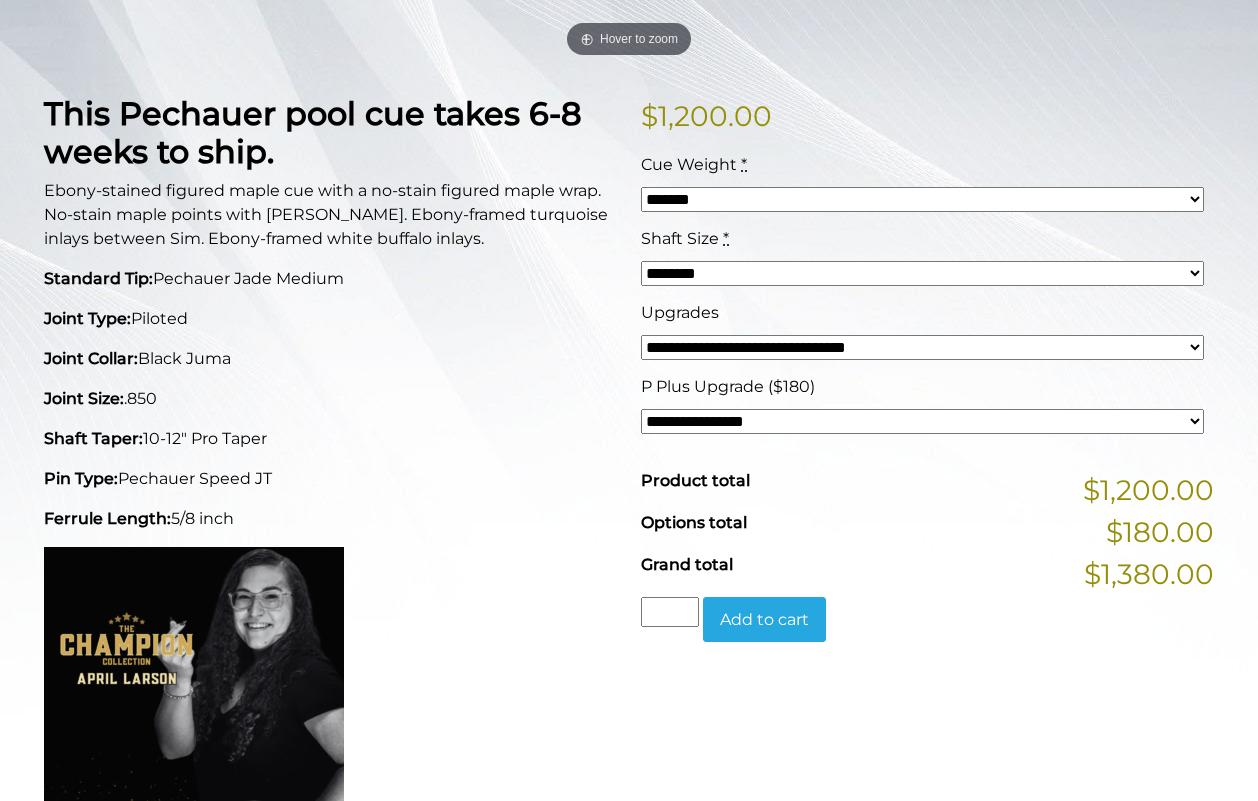 scroll, scrollTop: 612, scrollLeft: 0, axis: vertical 